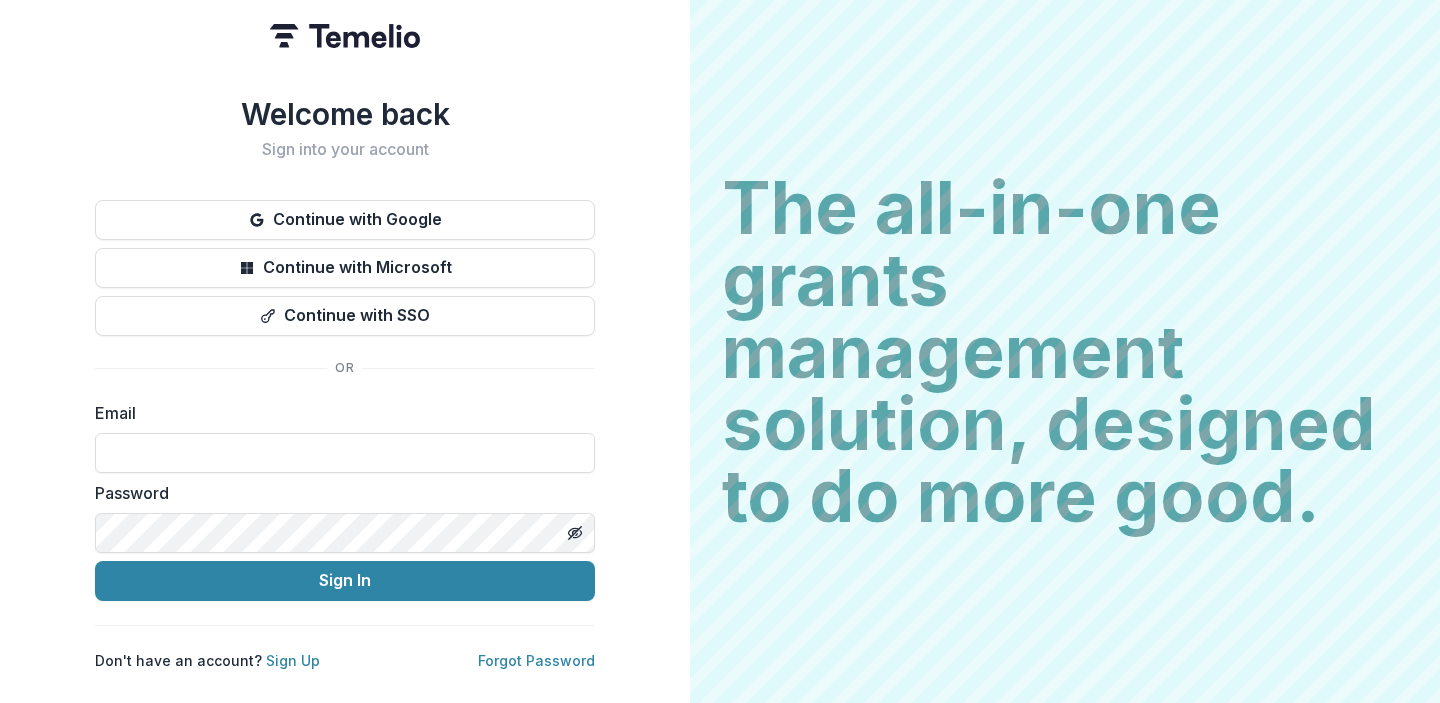 scroll, scrollTop: 0, scrollLeft: 0, axis: both 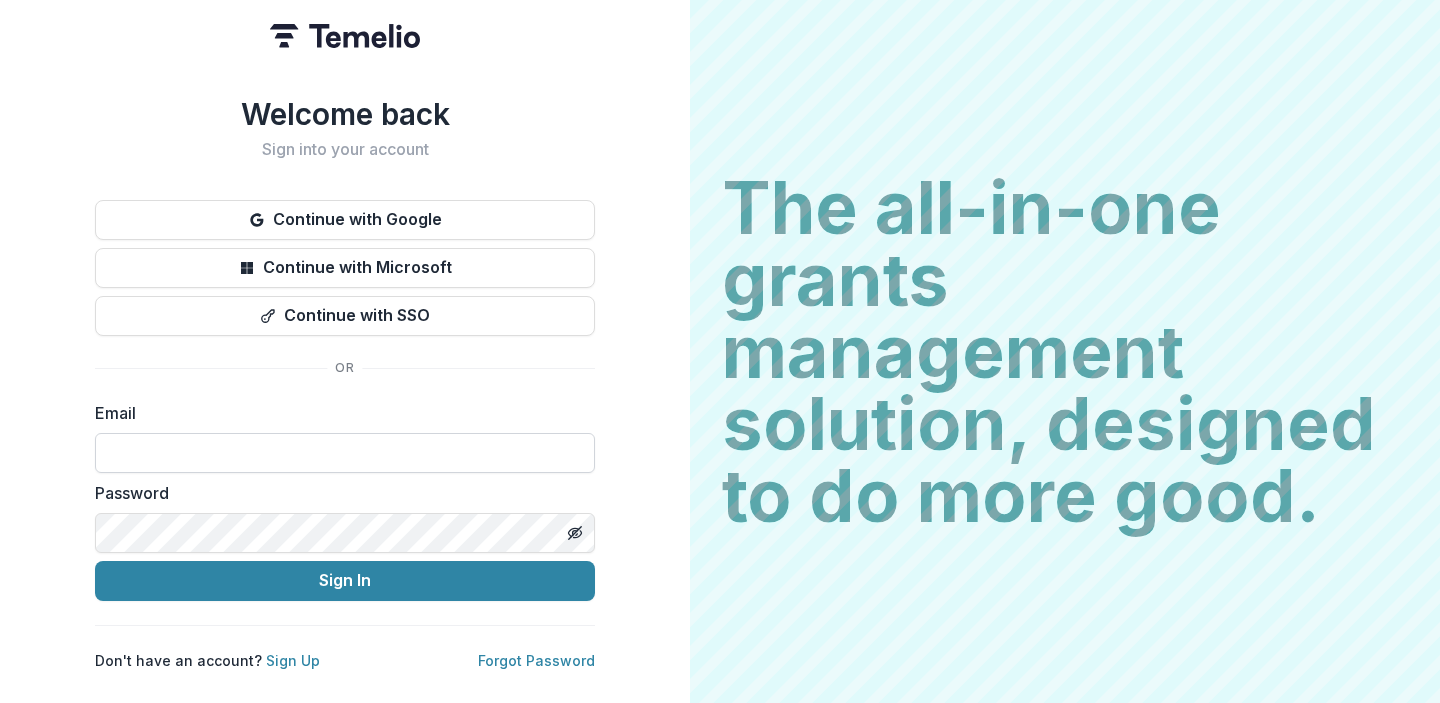 click at bounding box center [345, 453] 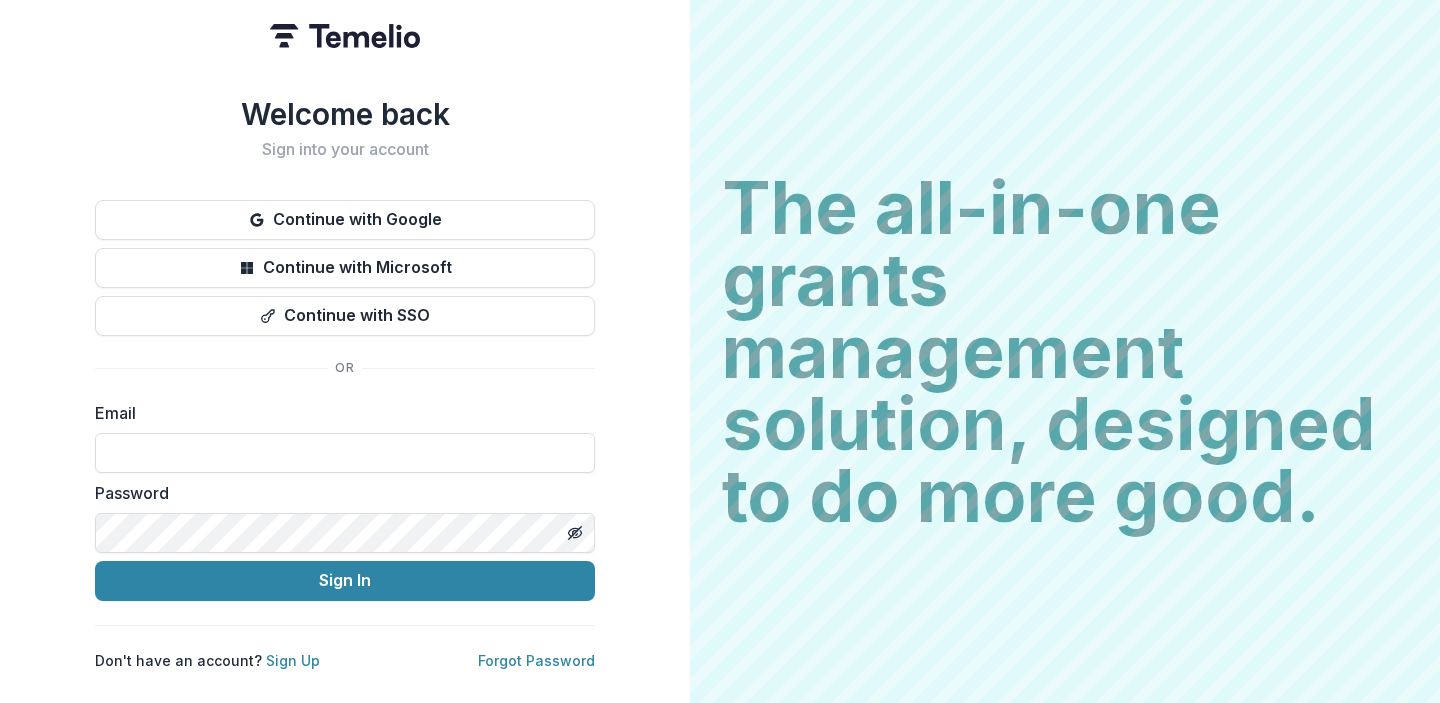 type on "**********" 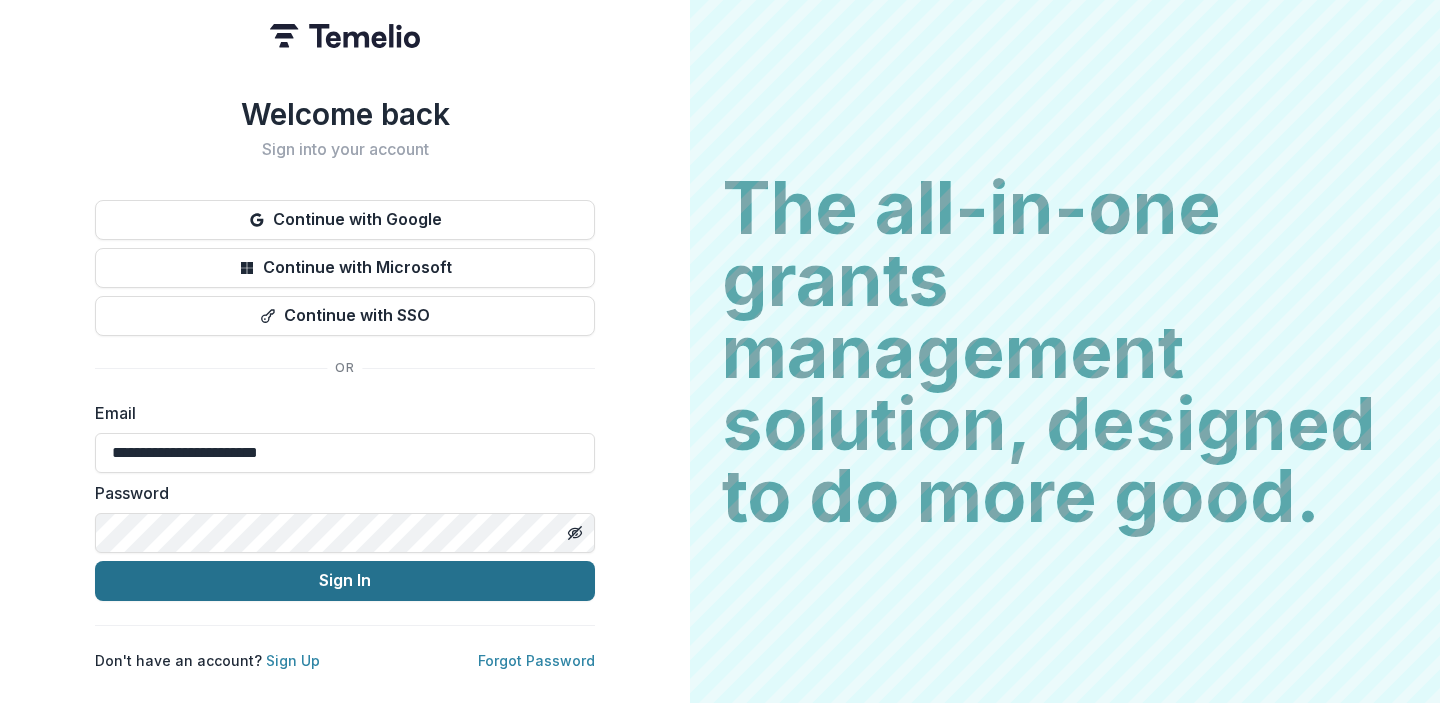 click on "Sign In" at bounding box center [345, 581] 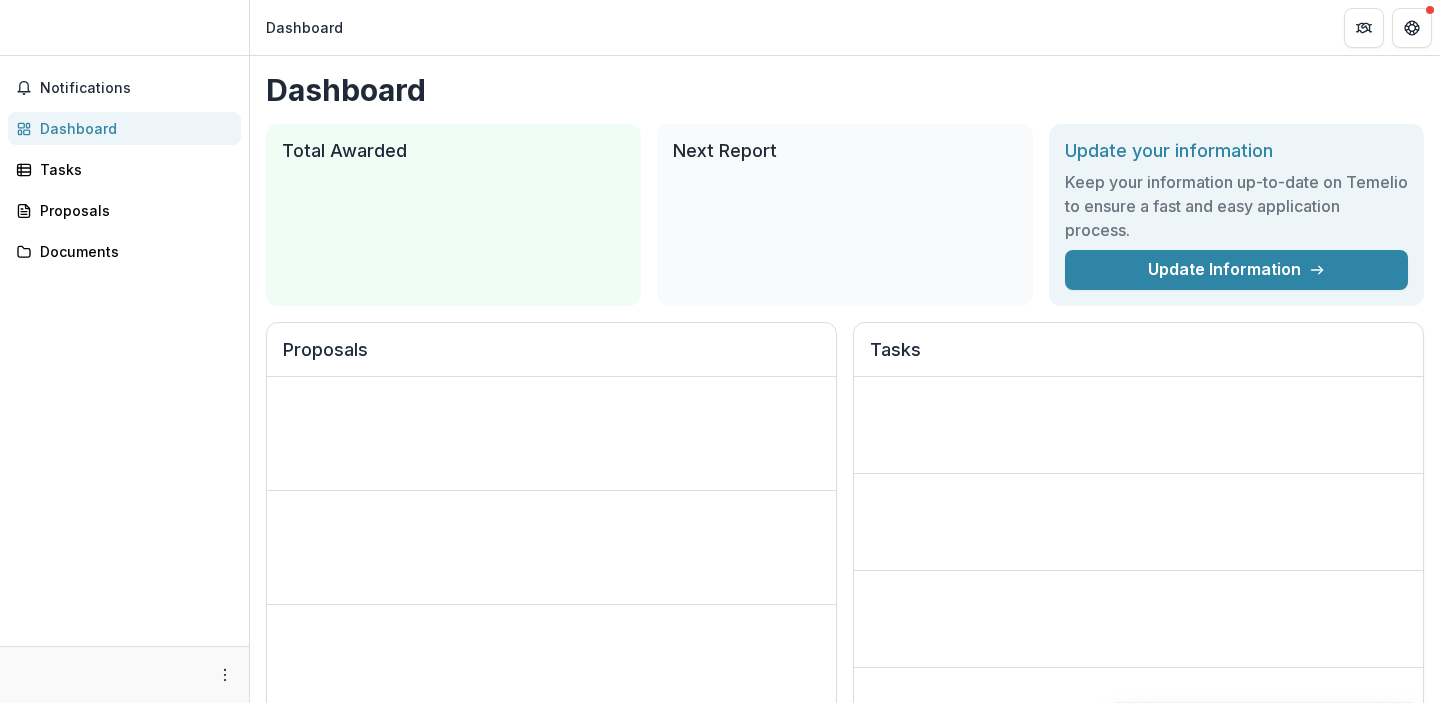 scroll, scrollTop: 0, scrollLeft: 0, axis: both 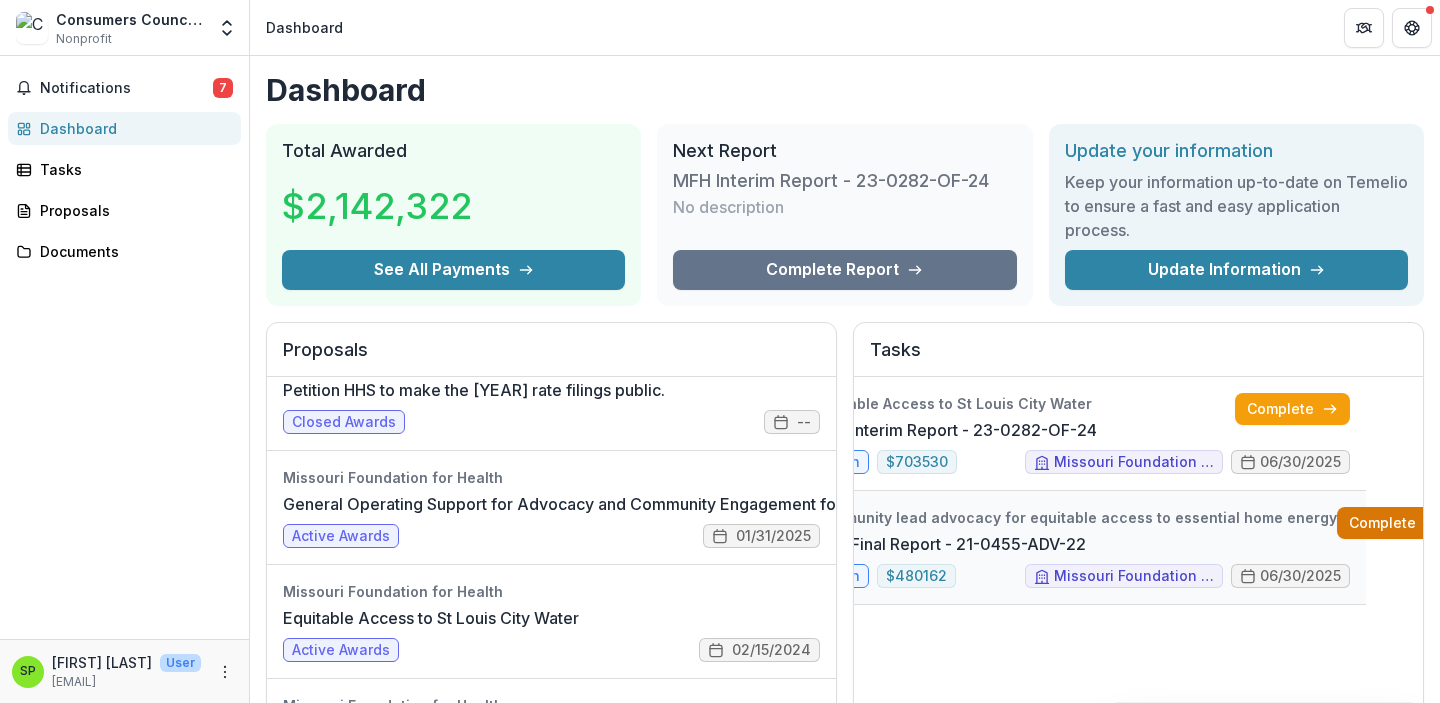click on "Complete" at bounding box center (1394, 523) 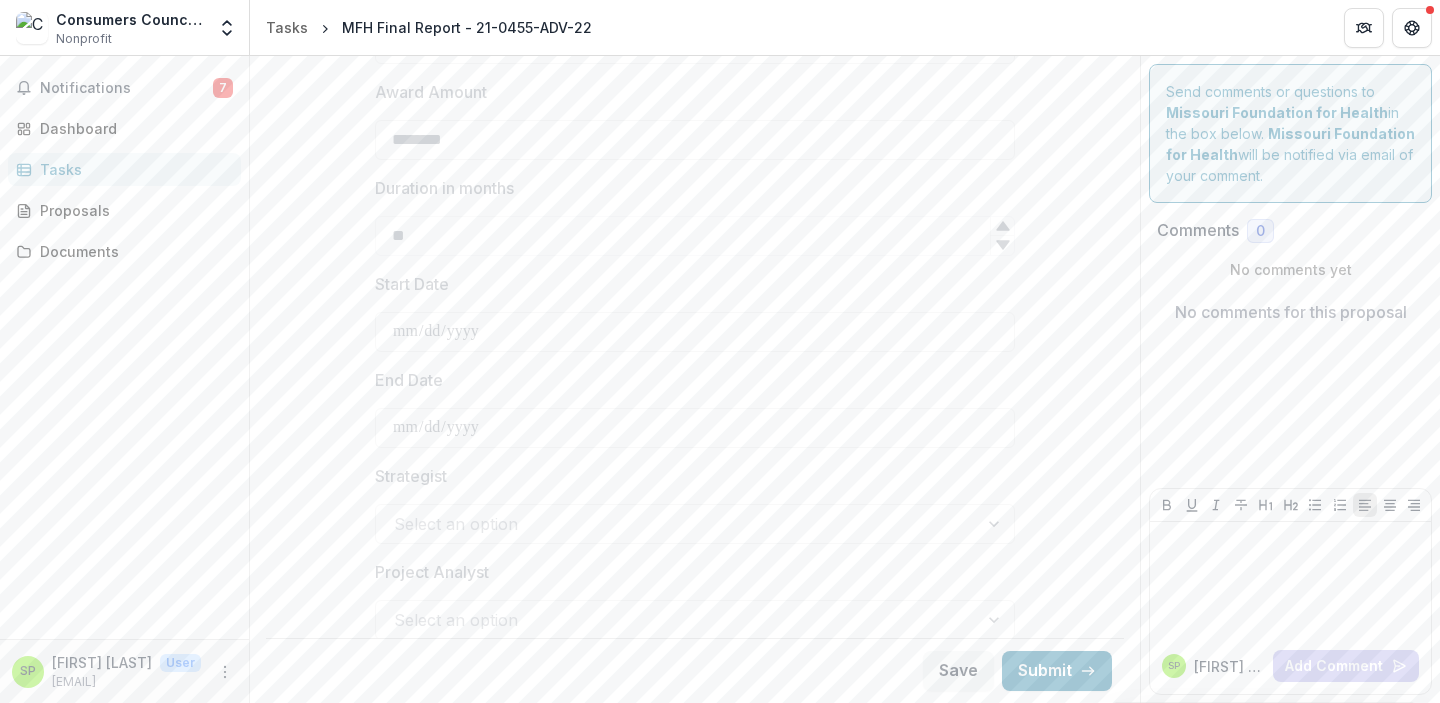 scroll, scrollTop: 744, scrollLeft: 0, axis: vertical 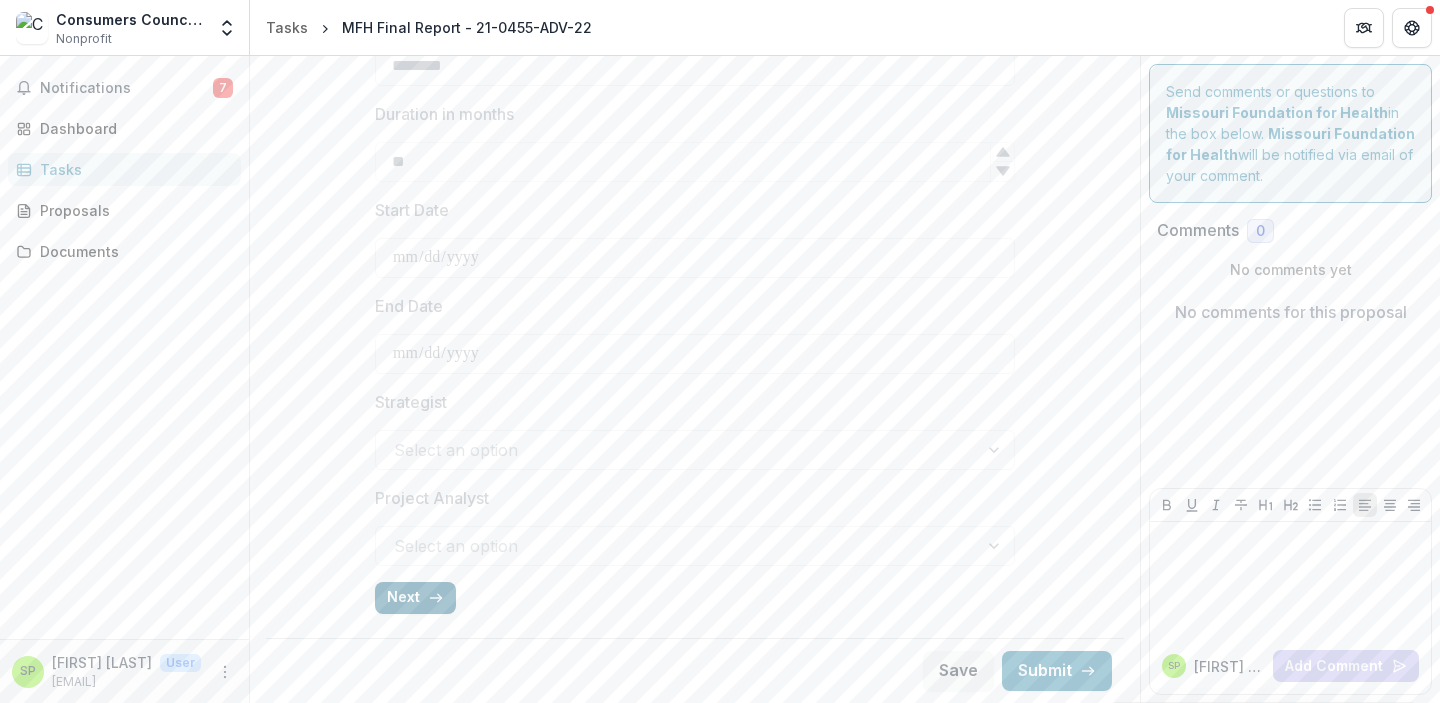 click on "Next" at bounding box center (415, 598) 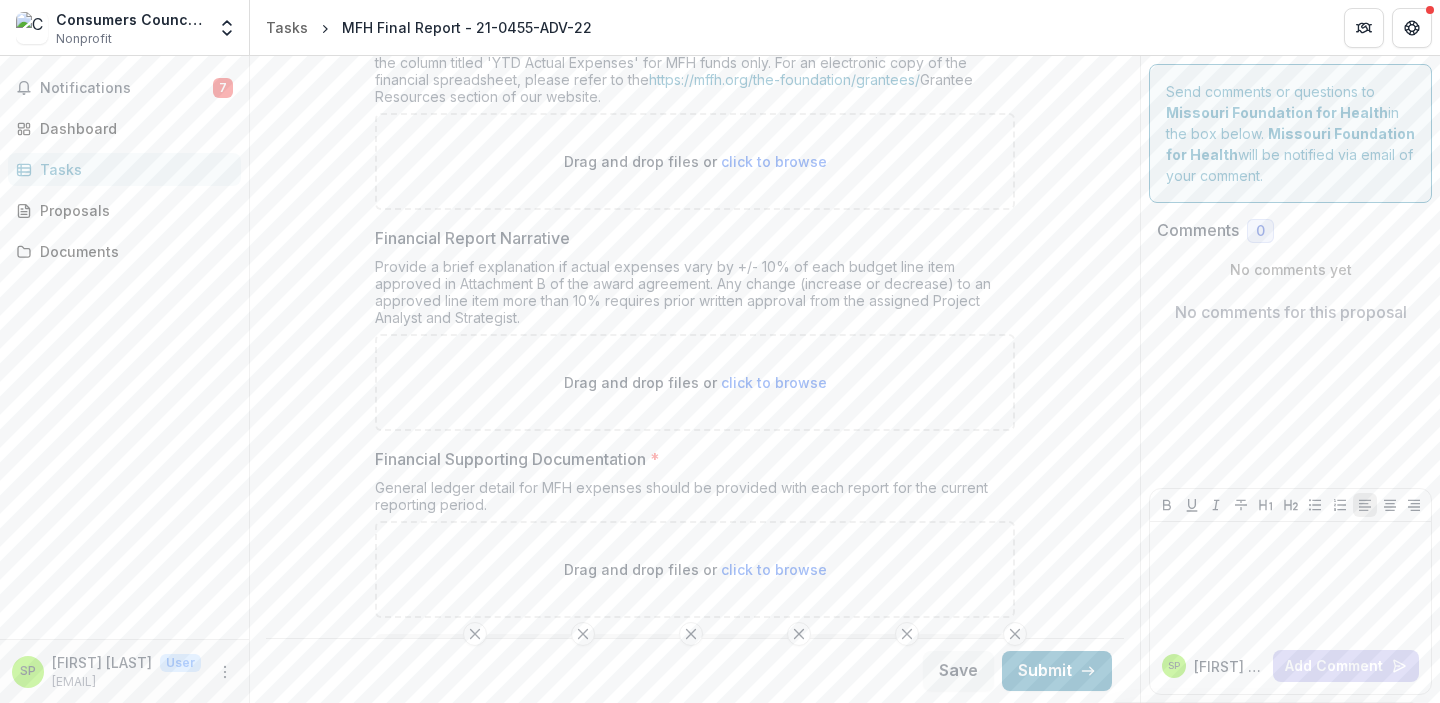 scroll, scrollTop: 258, scrollLeft: 0, axis: vertical 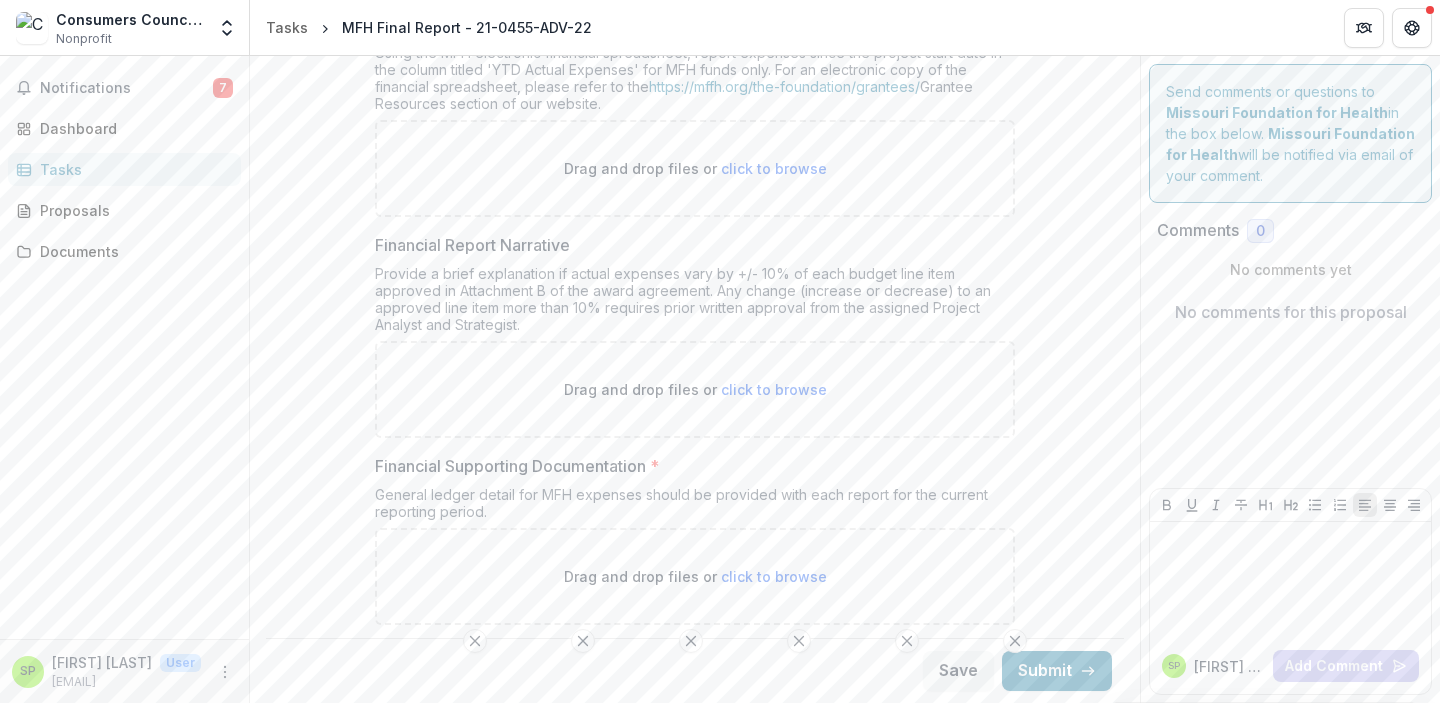 click on "click to browse" at bounding box center [774, 576] 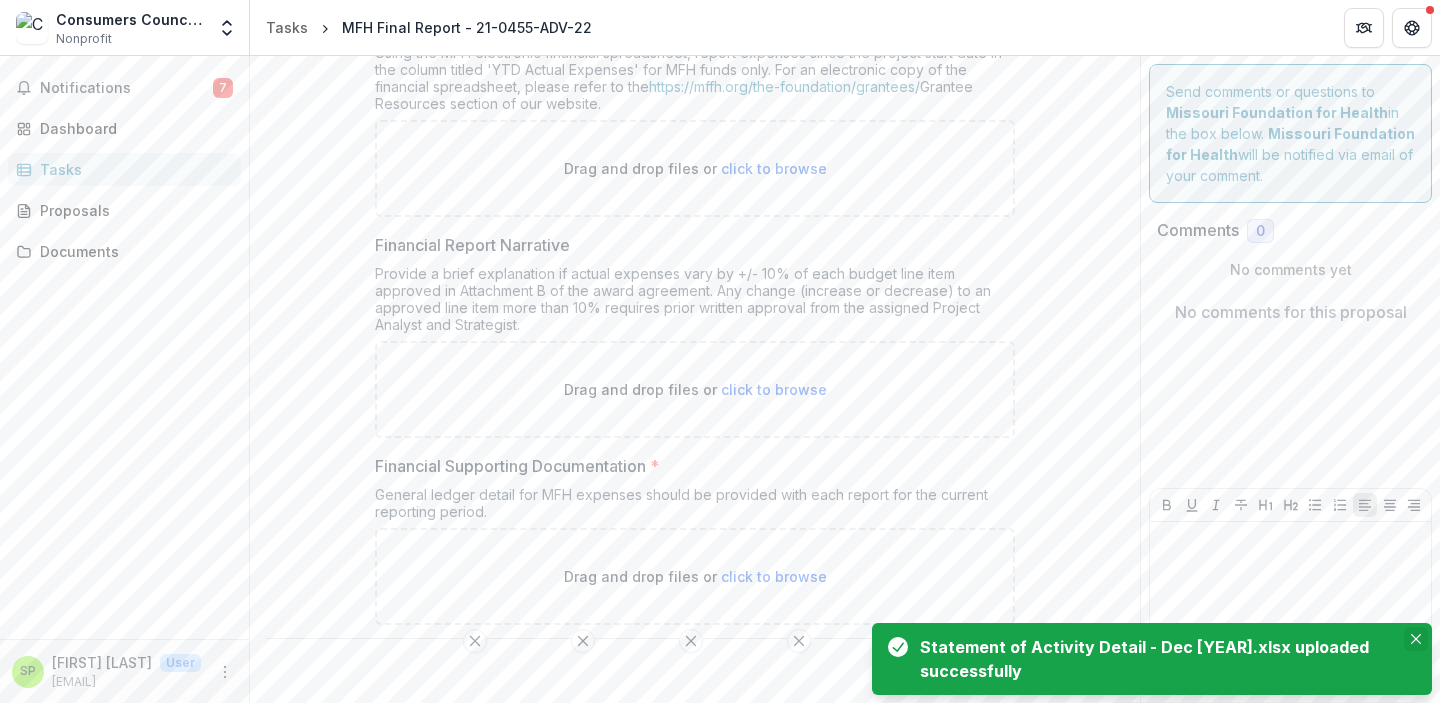 click 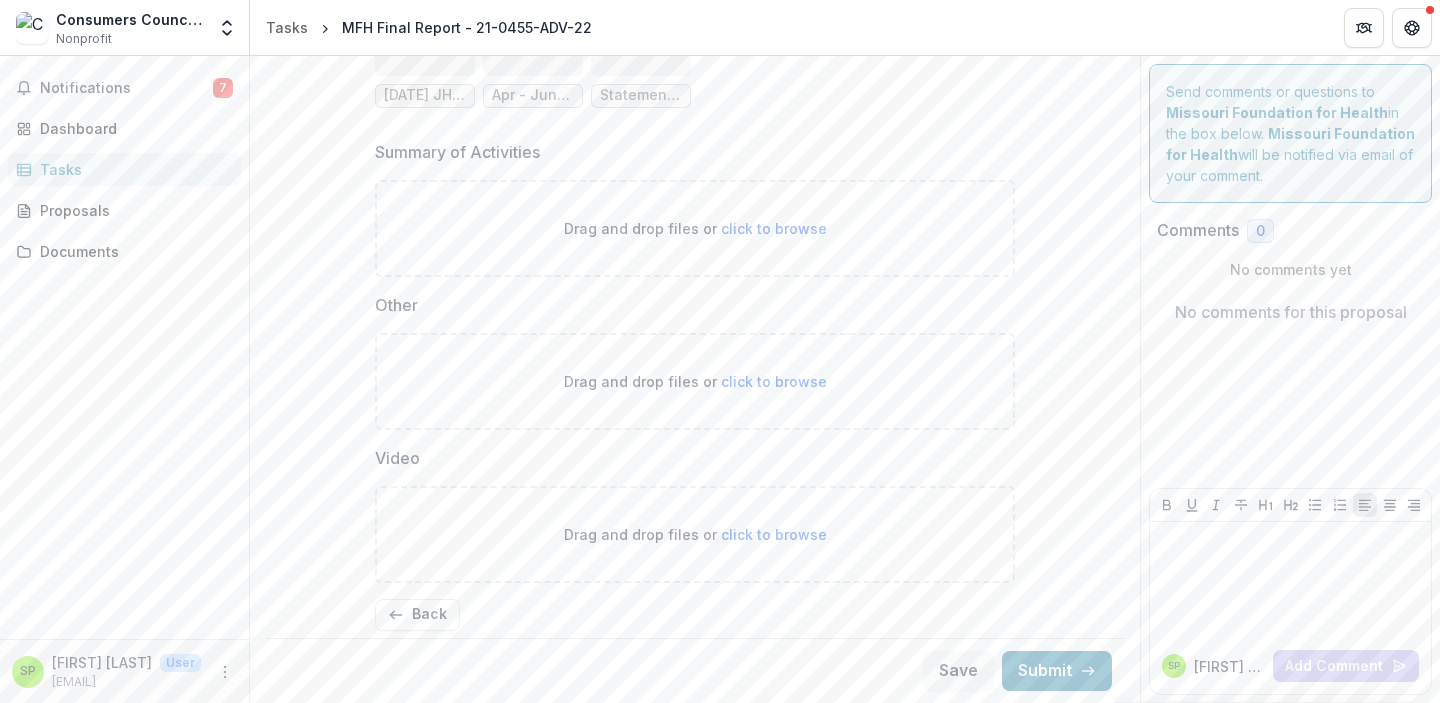 scroll, scrollTop: 1920, scrollLeft: 0, axis: vertical 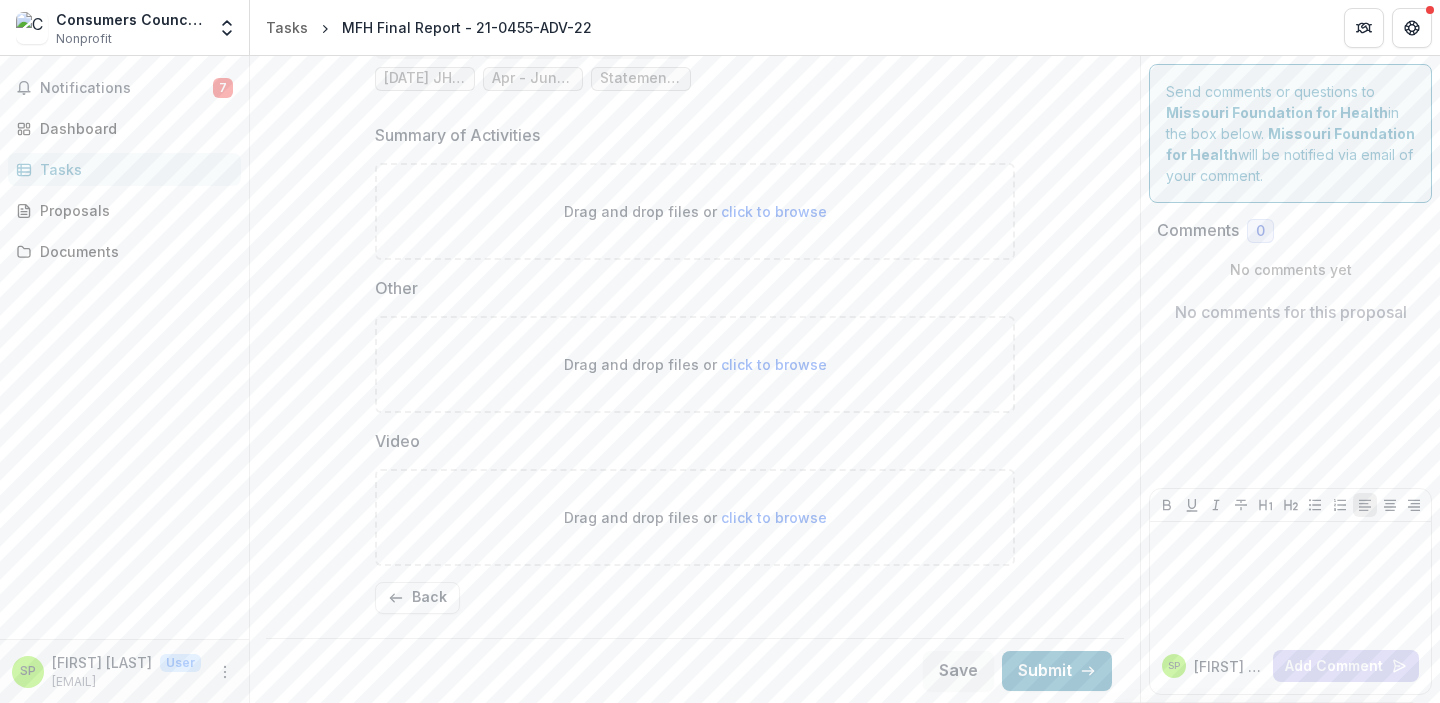 click on "click to browse" at bounding box center (774, 211) 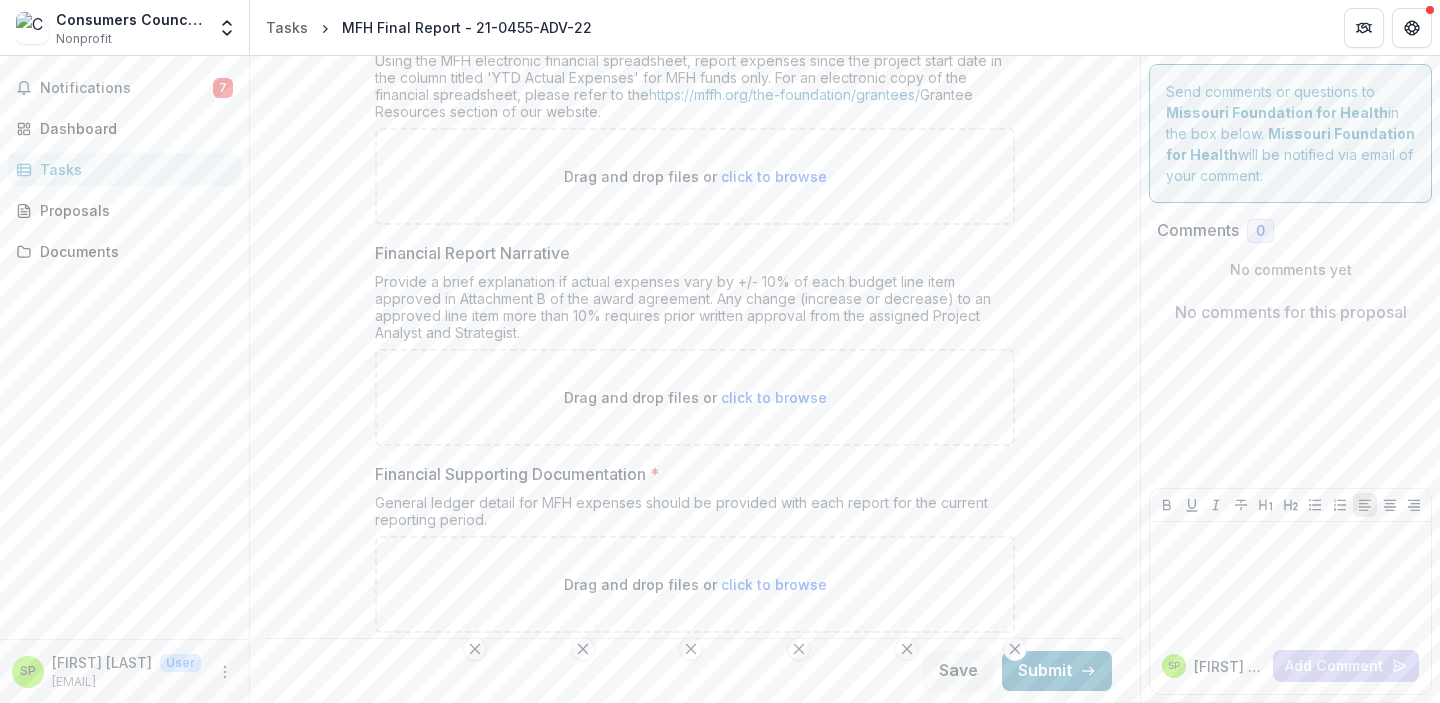 scroll, scrollTop: 0, scrollLeft: 0, axis: both 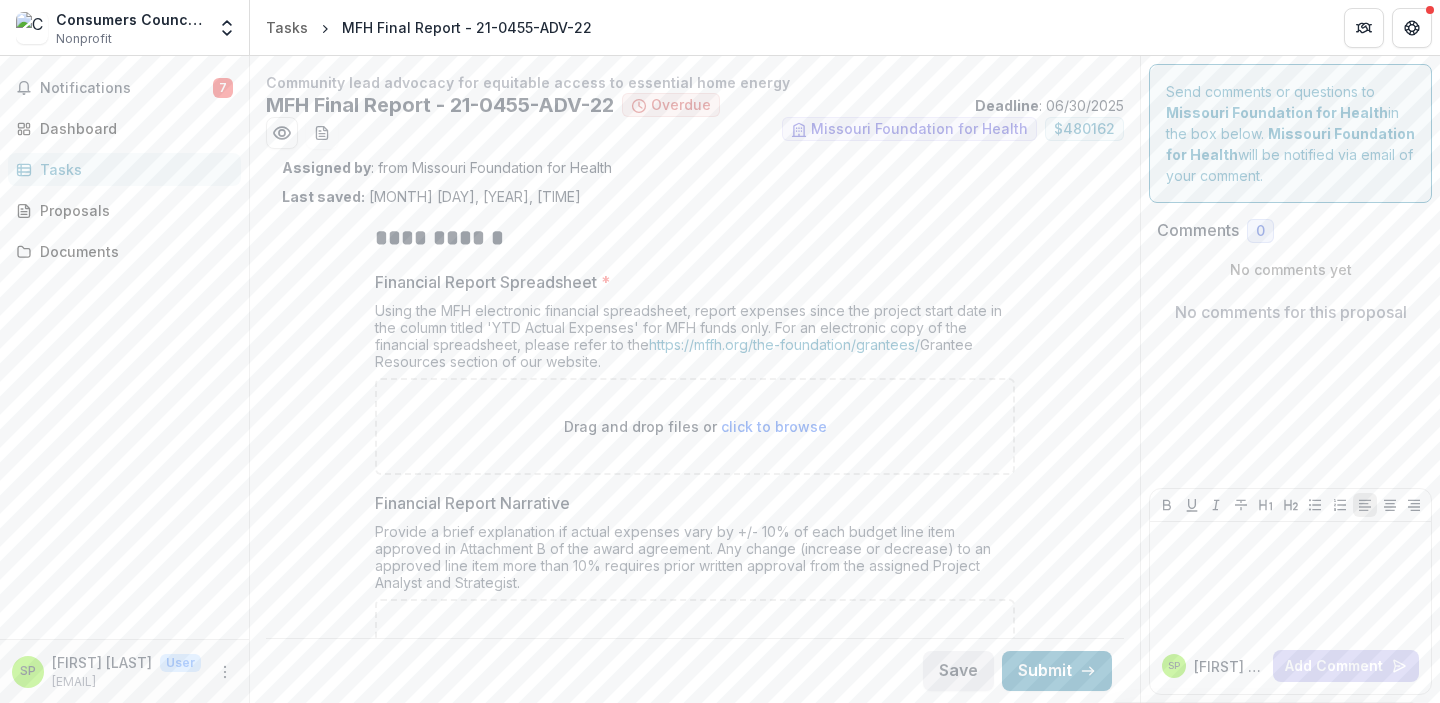 click on "Save" at bounding box center [958, 671] 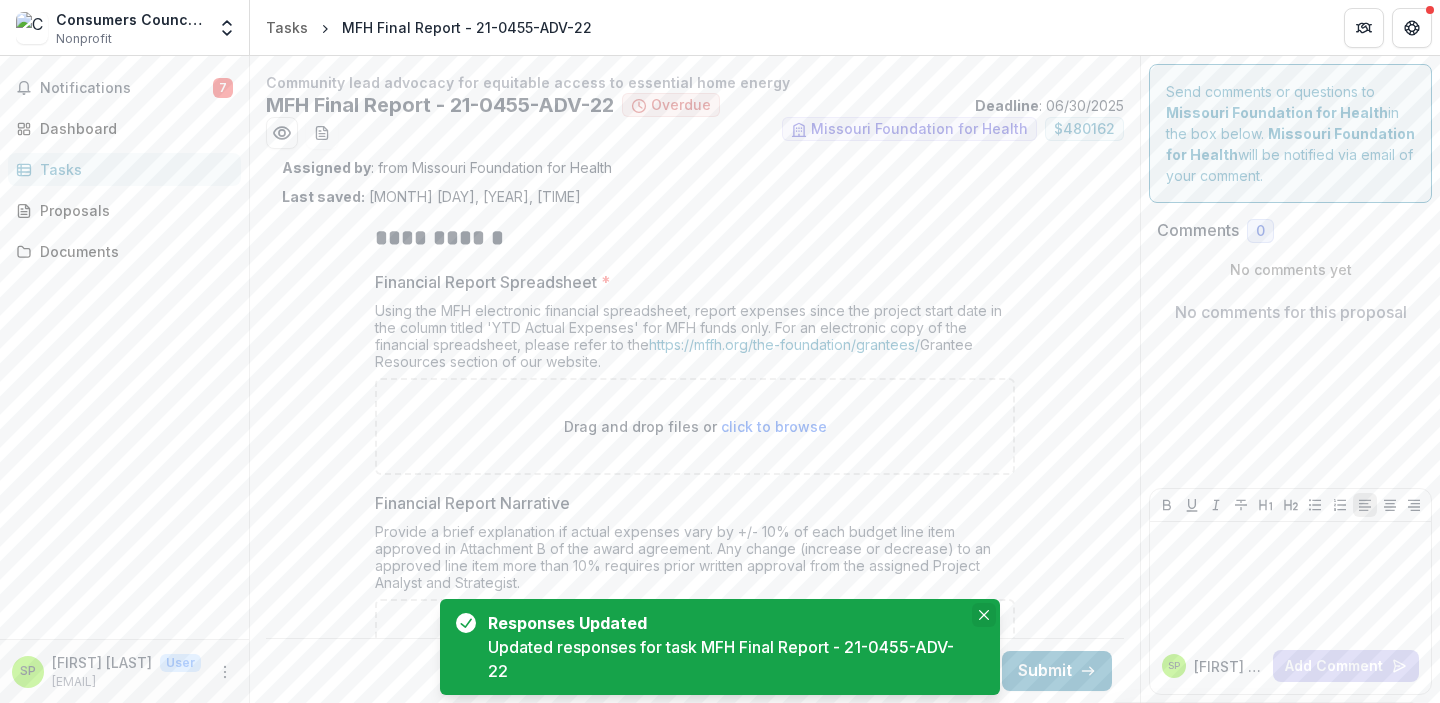 click at bounding box center (984, 615) 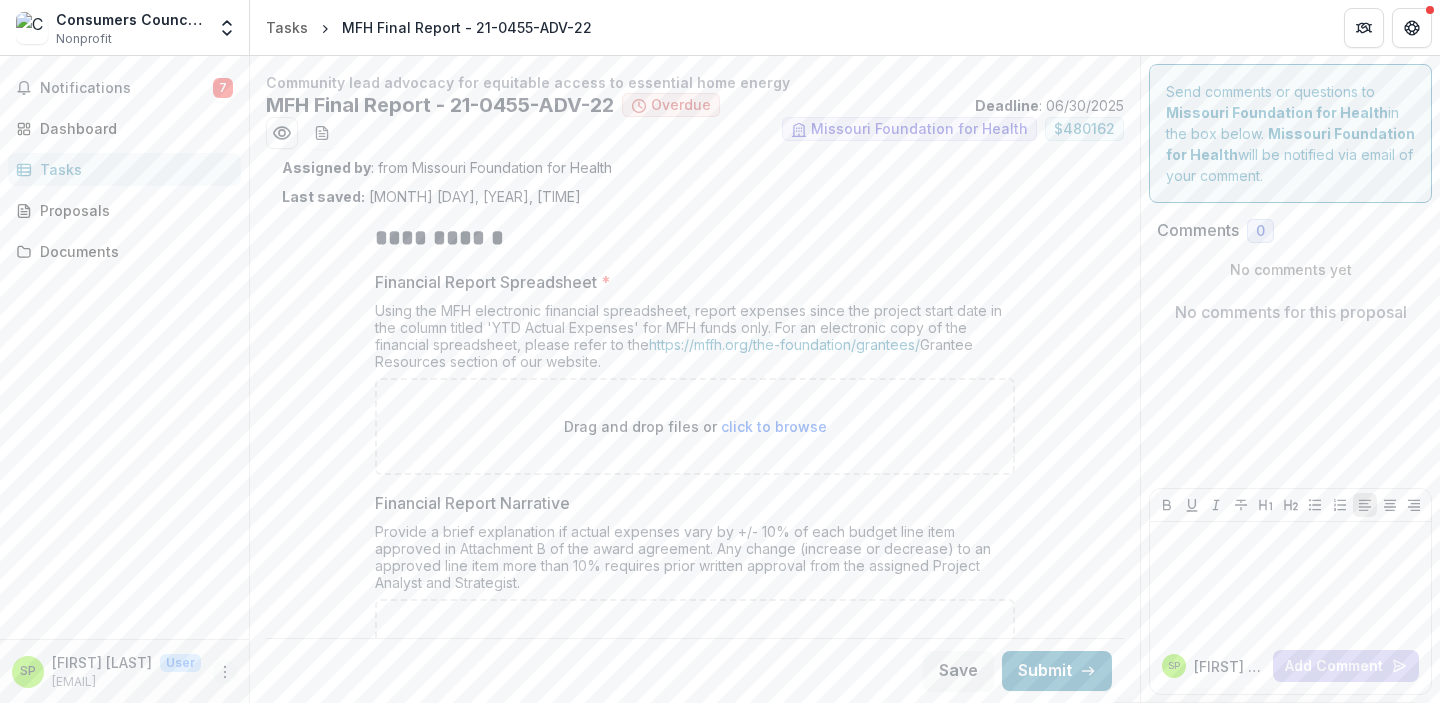 click 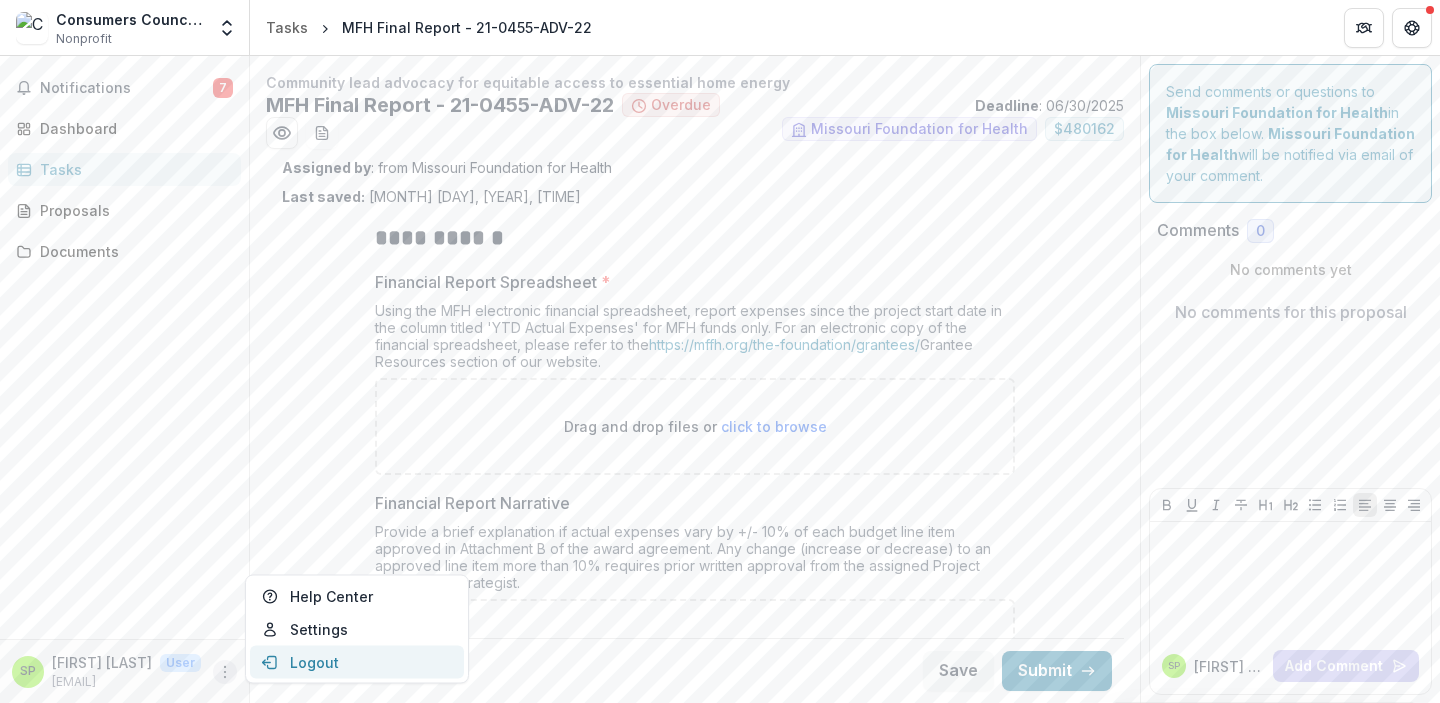 click on "Logout" at bounding box center (357, 662) 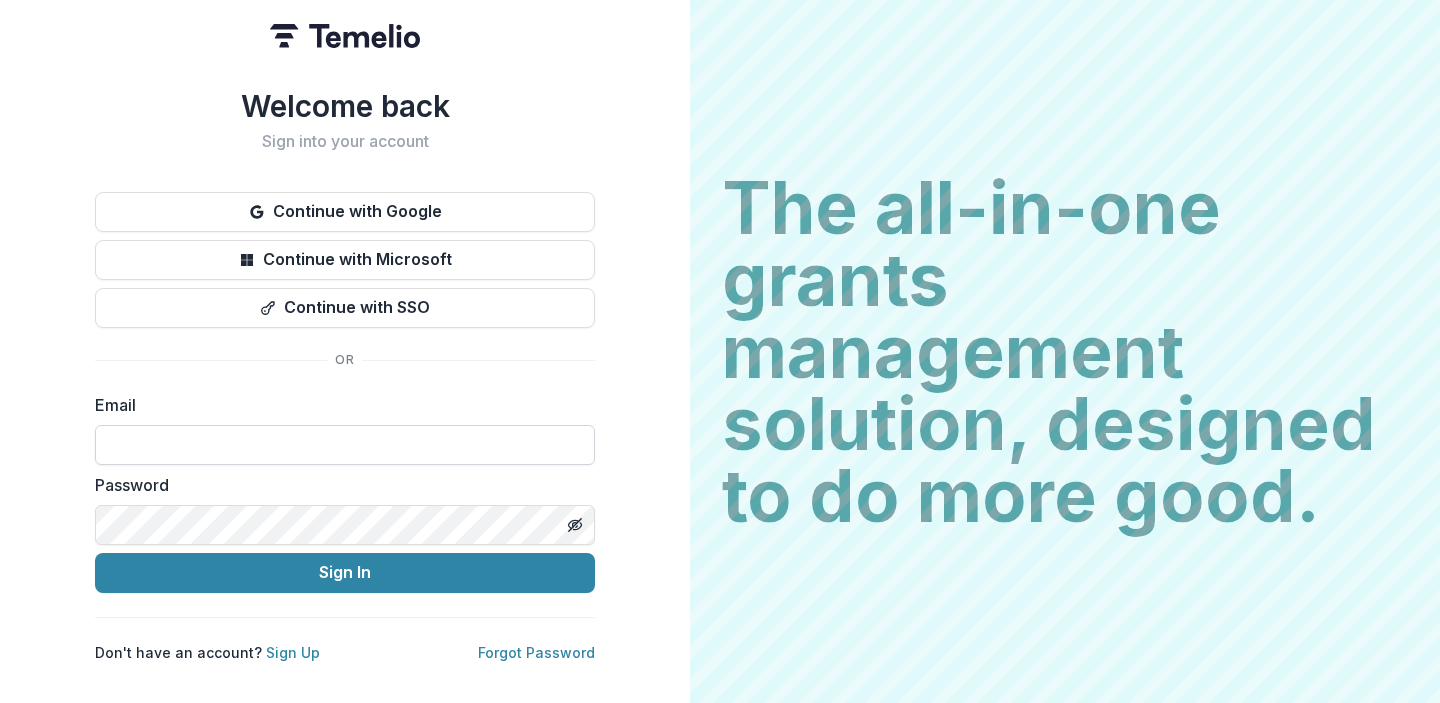click at bounding box center [345, 445] 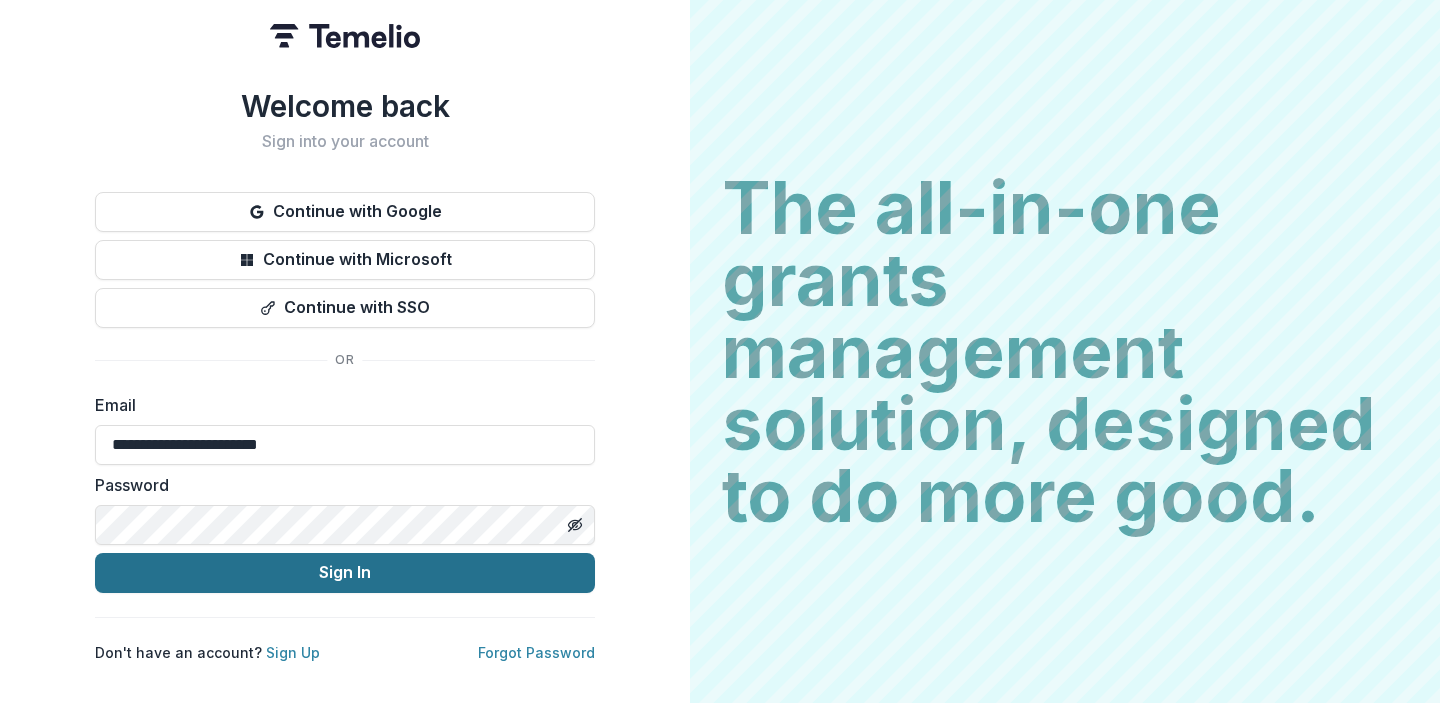 click on "Sign In" at bounding box center [345, 573] 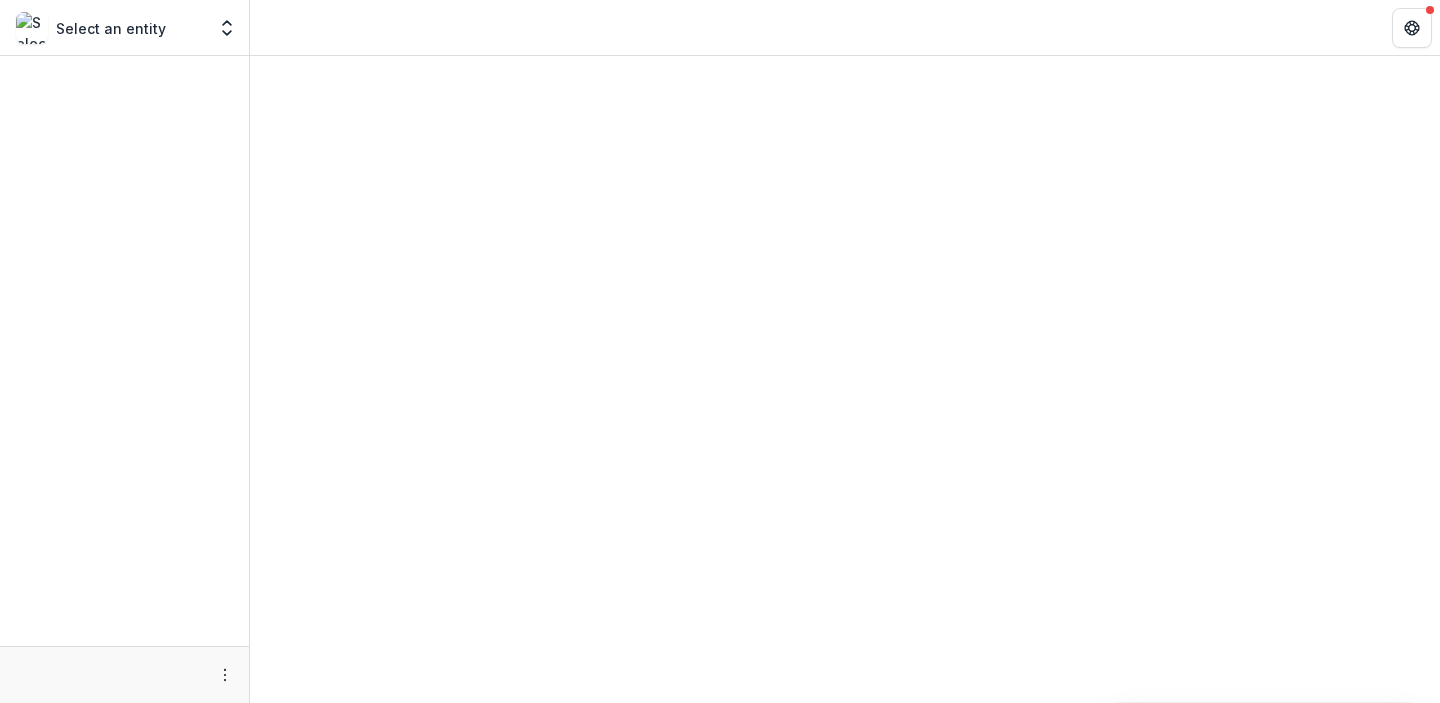 scroll, scrollTop: 0, scrollLeft: 0, axis: both 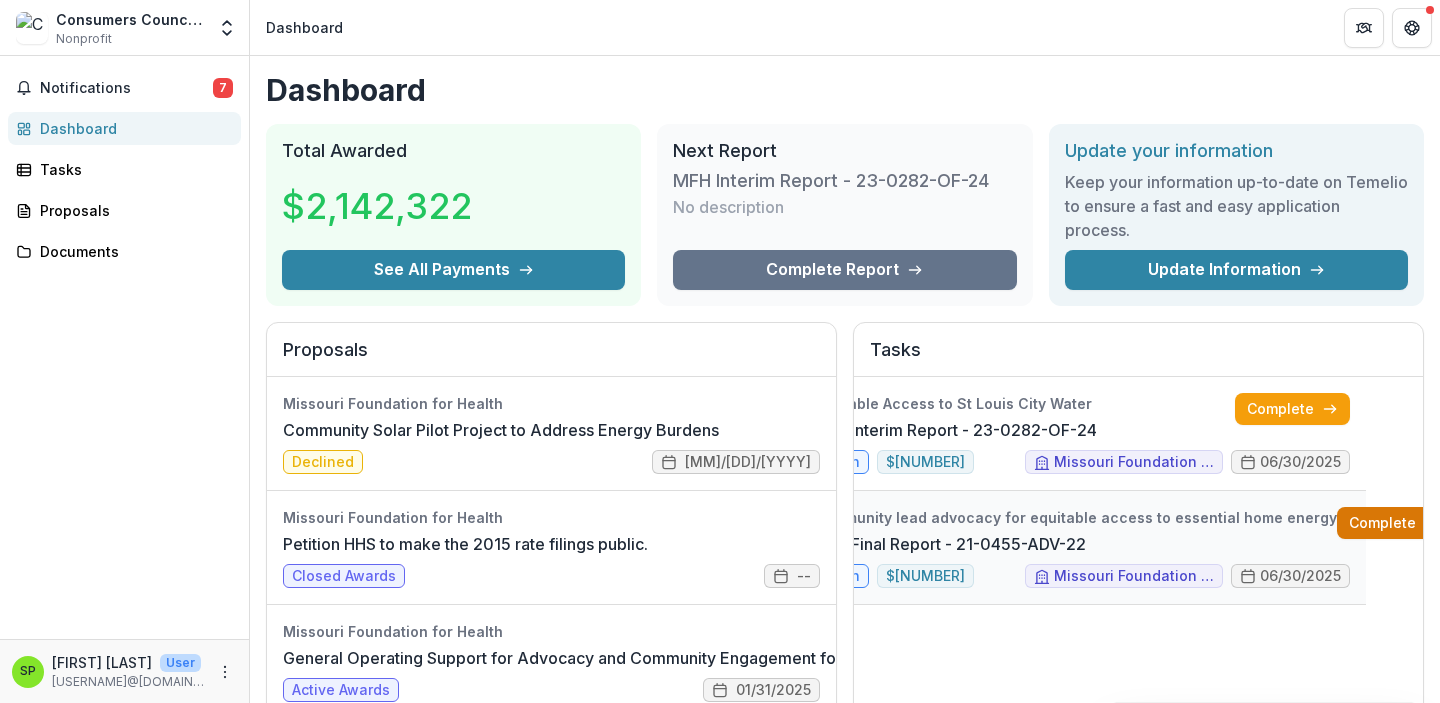 click on "Complete" at bounding box center (1394, 523) 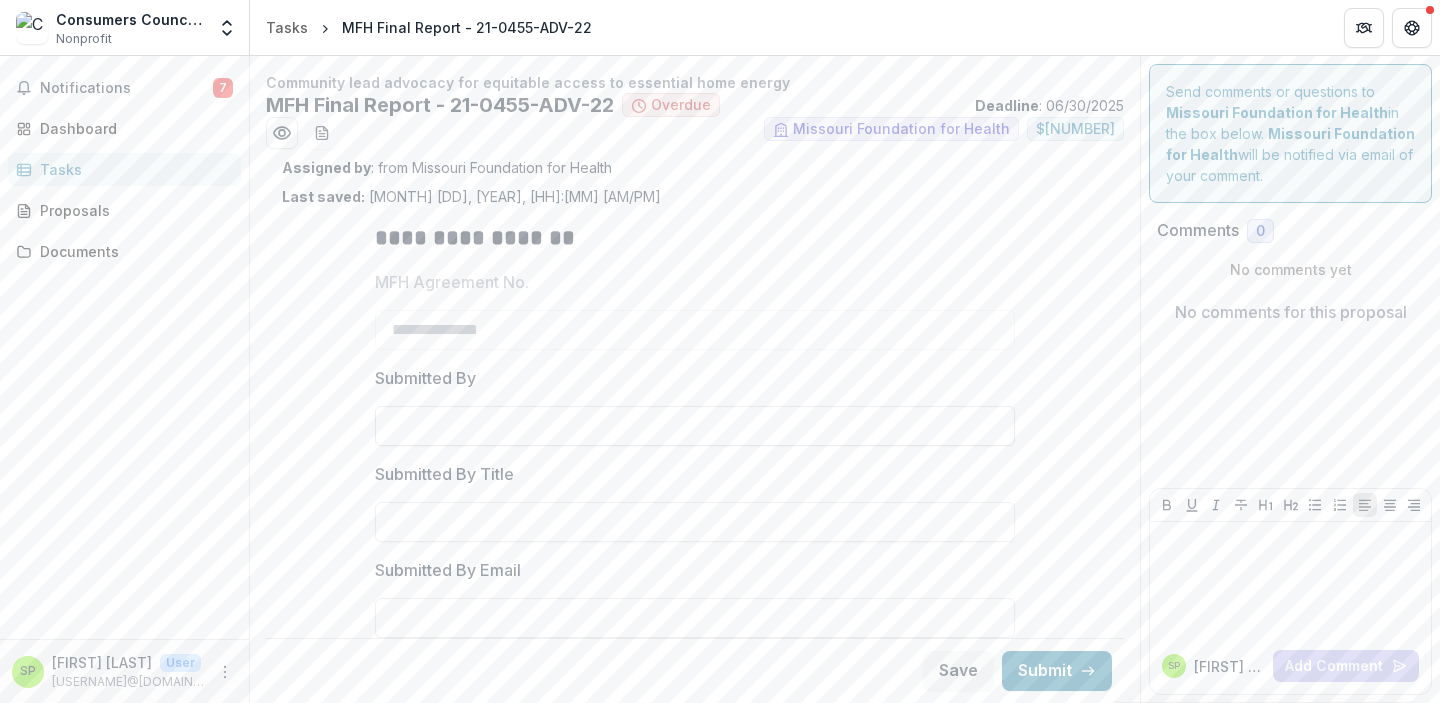 click on "Submitted By" at bounding box center (695, 426) 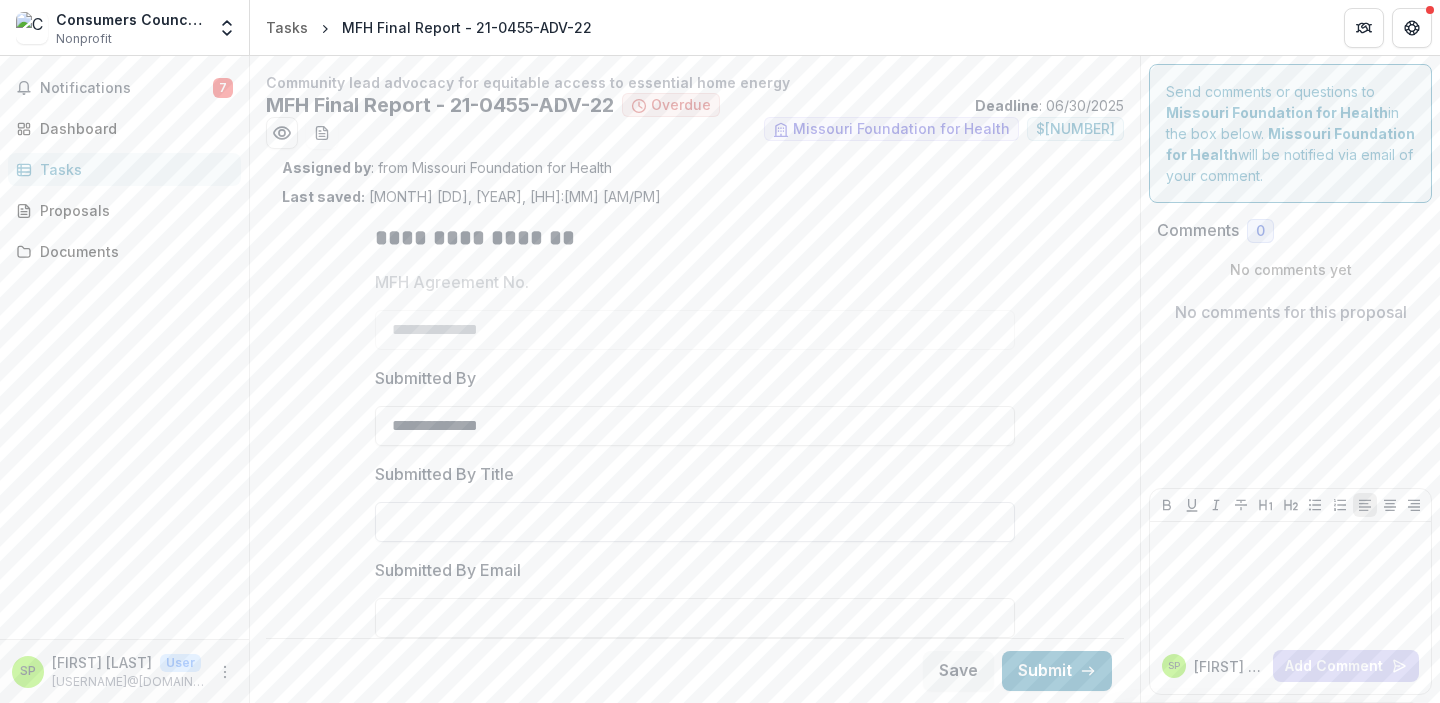 type on "**********" 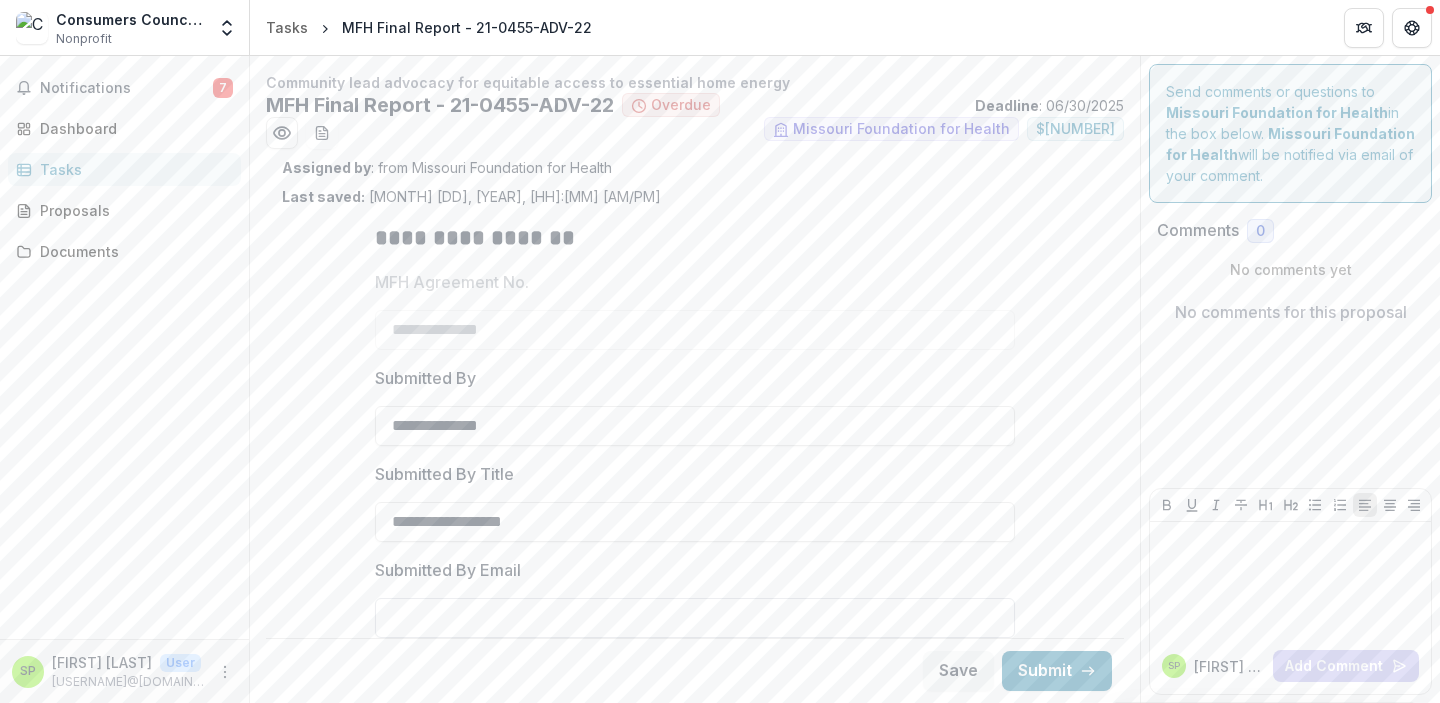 type on "**********" 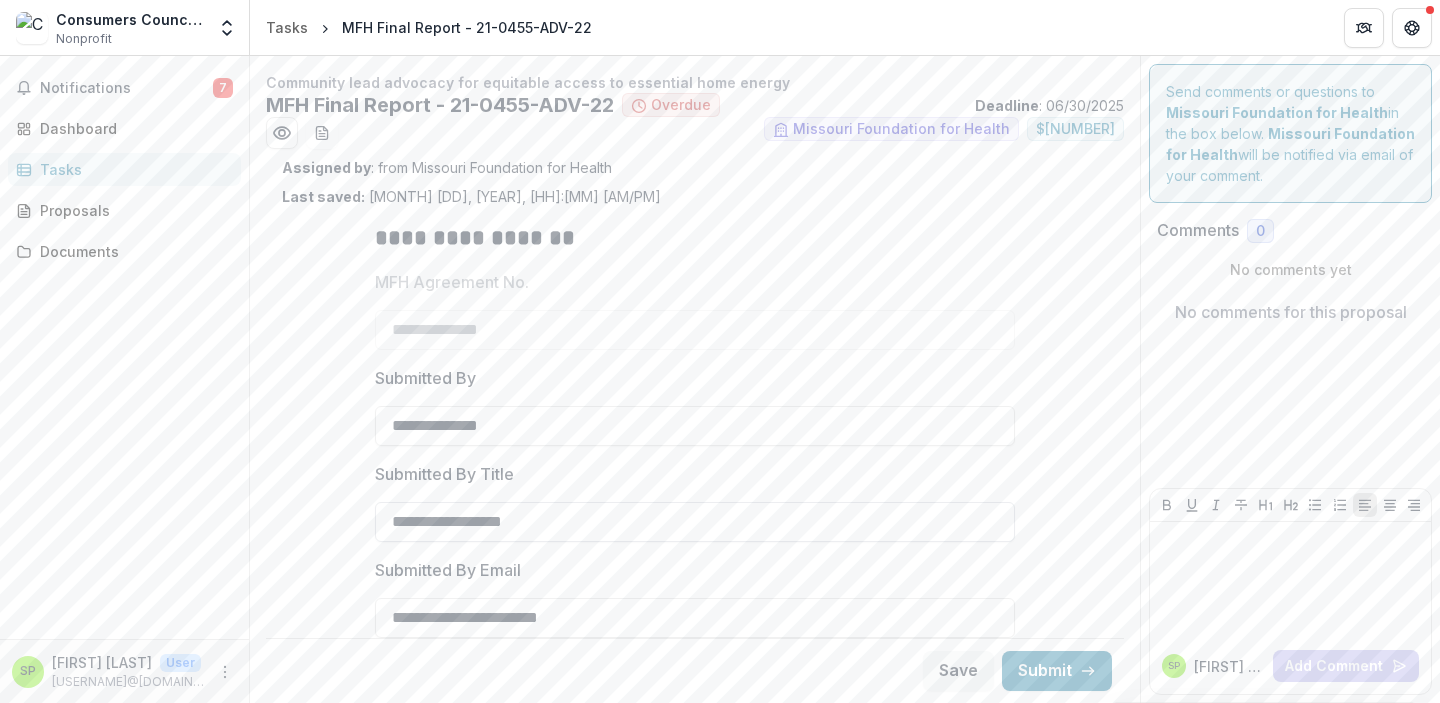 type on "**********" 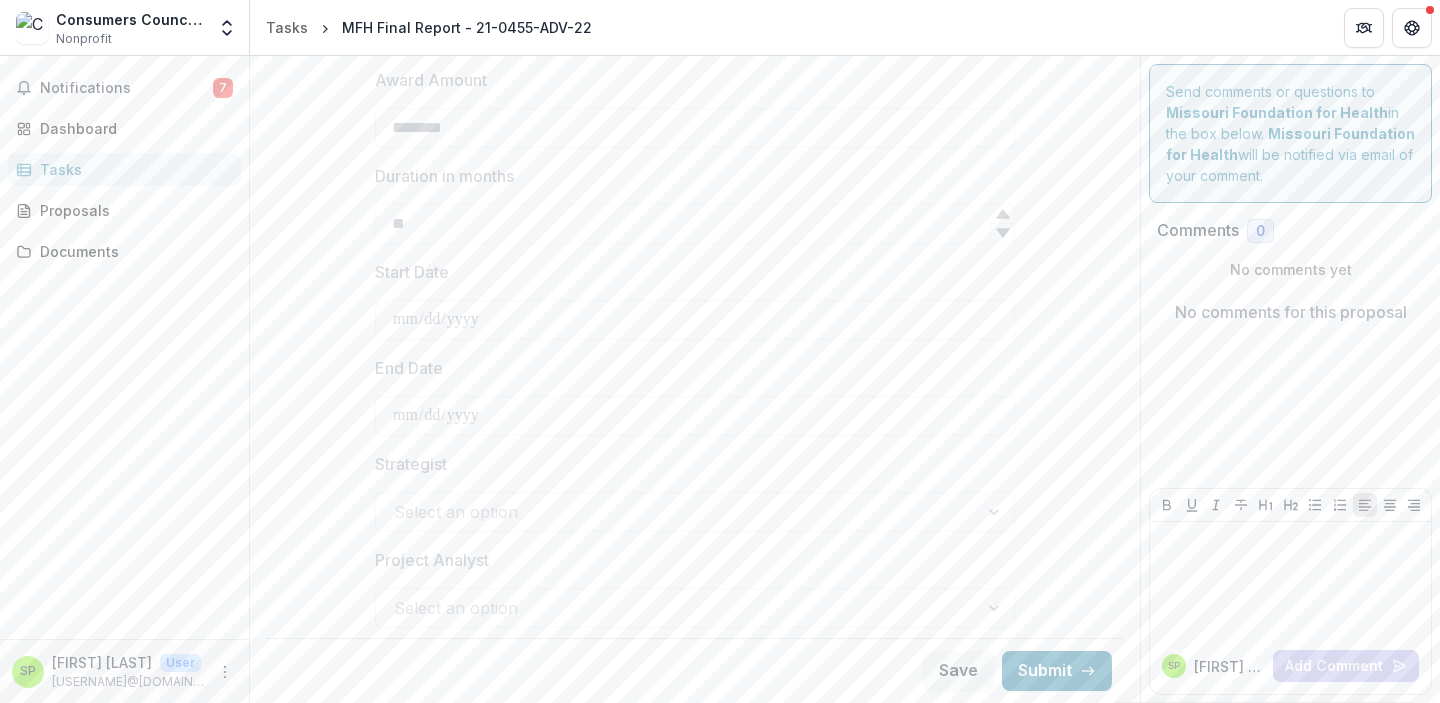 scroll, scrollTop: 744, scrollLeft: 0, axis: vertical 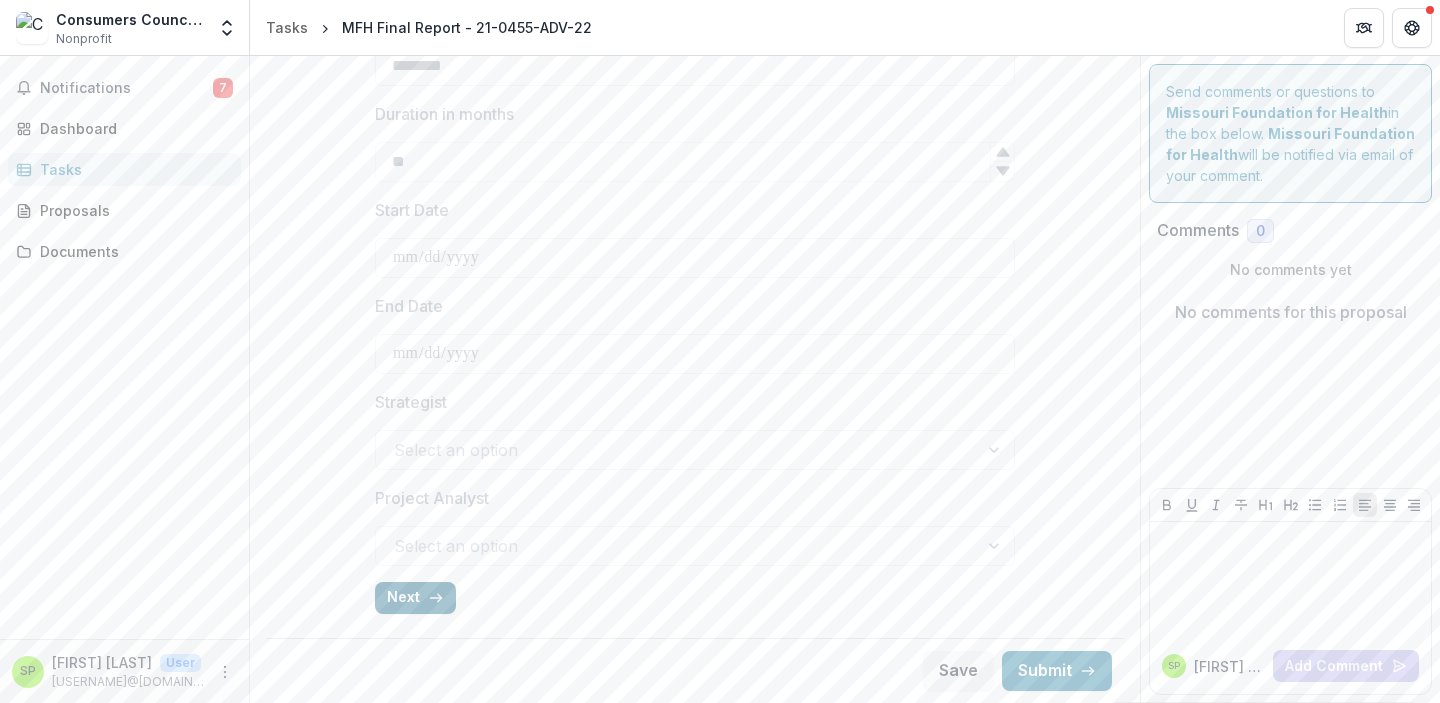 click on "Next" at bounding box center [415, 598] 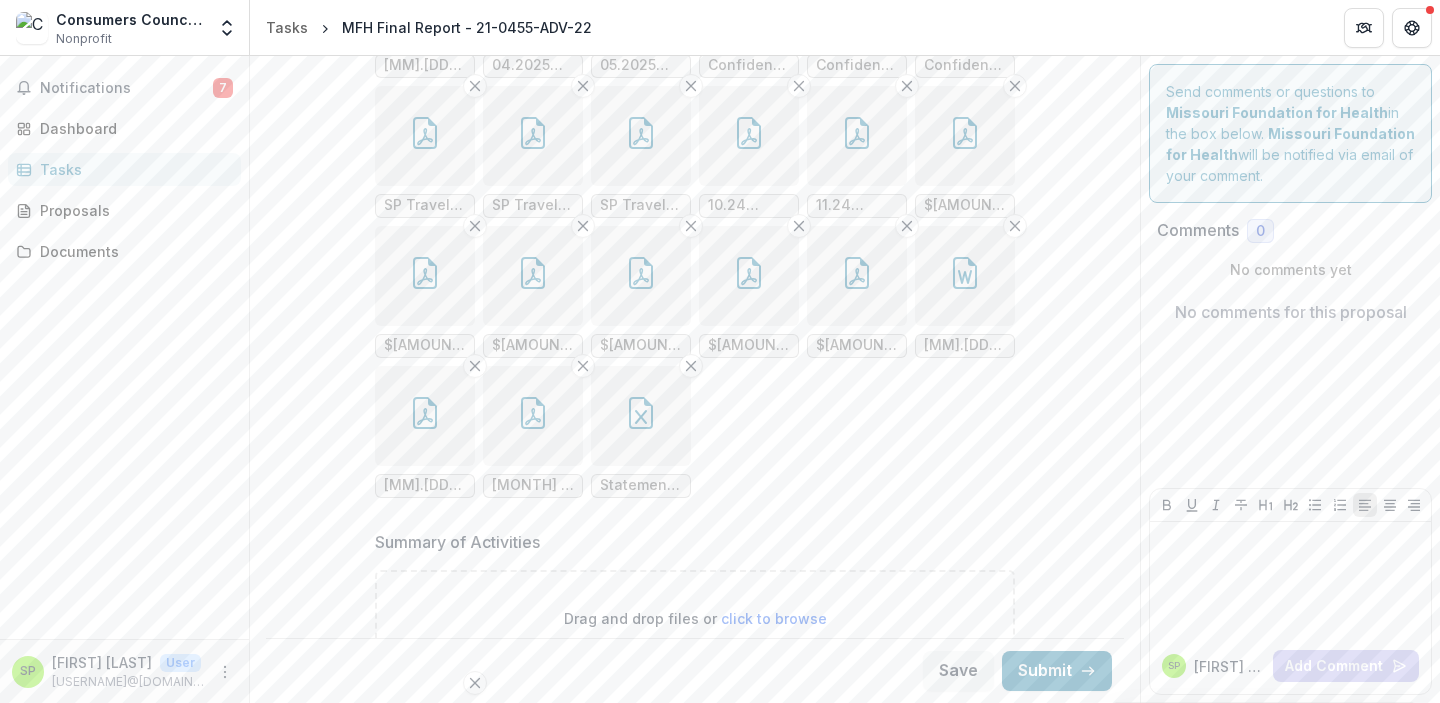 scroll, scrollTop: 1519, scrollLeft: 0, axis: vertical 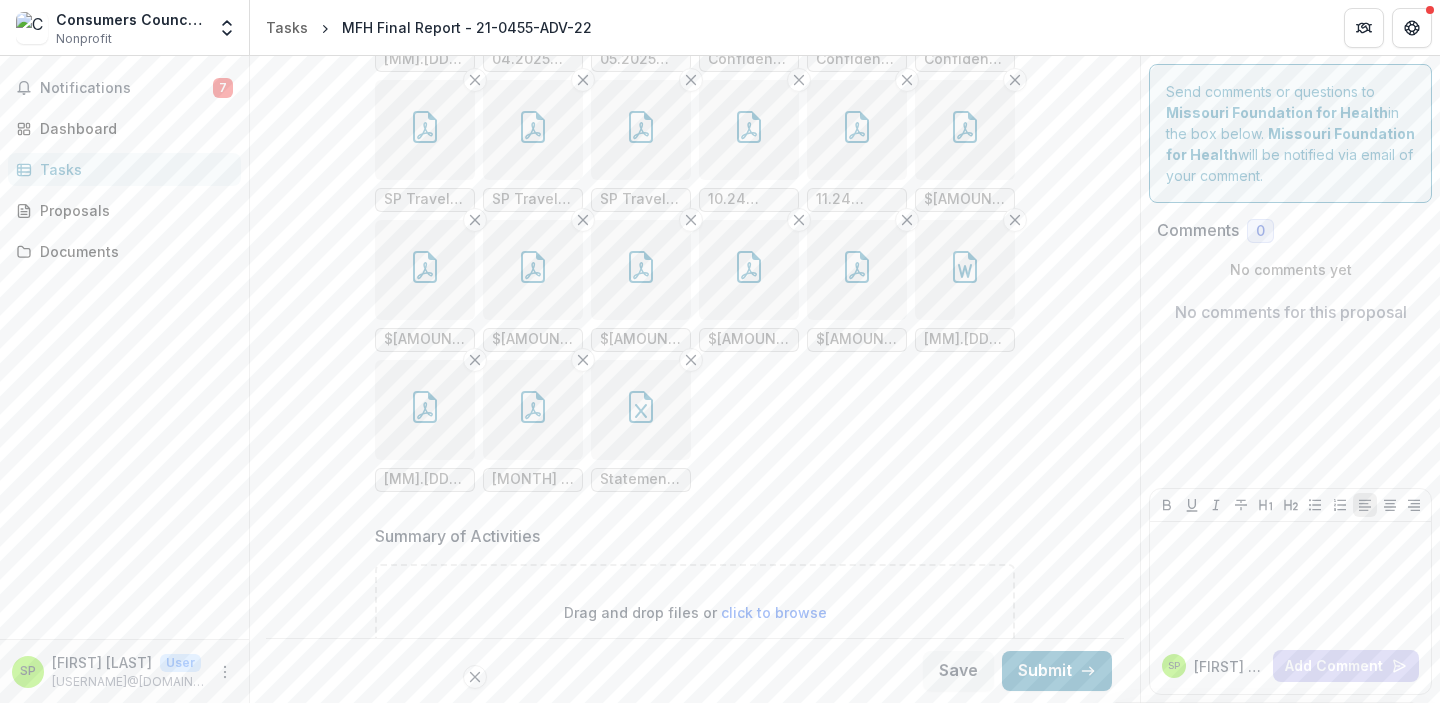 click 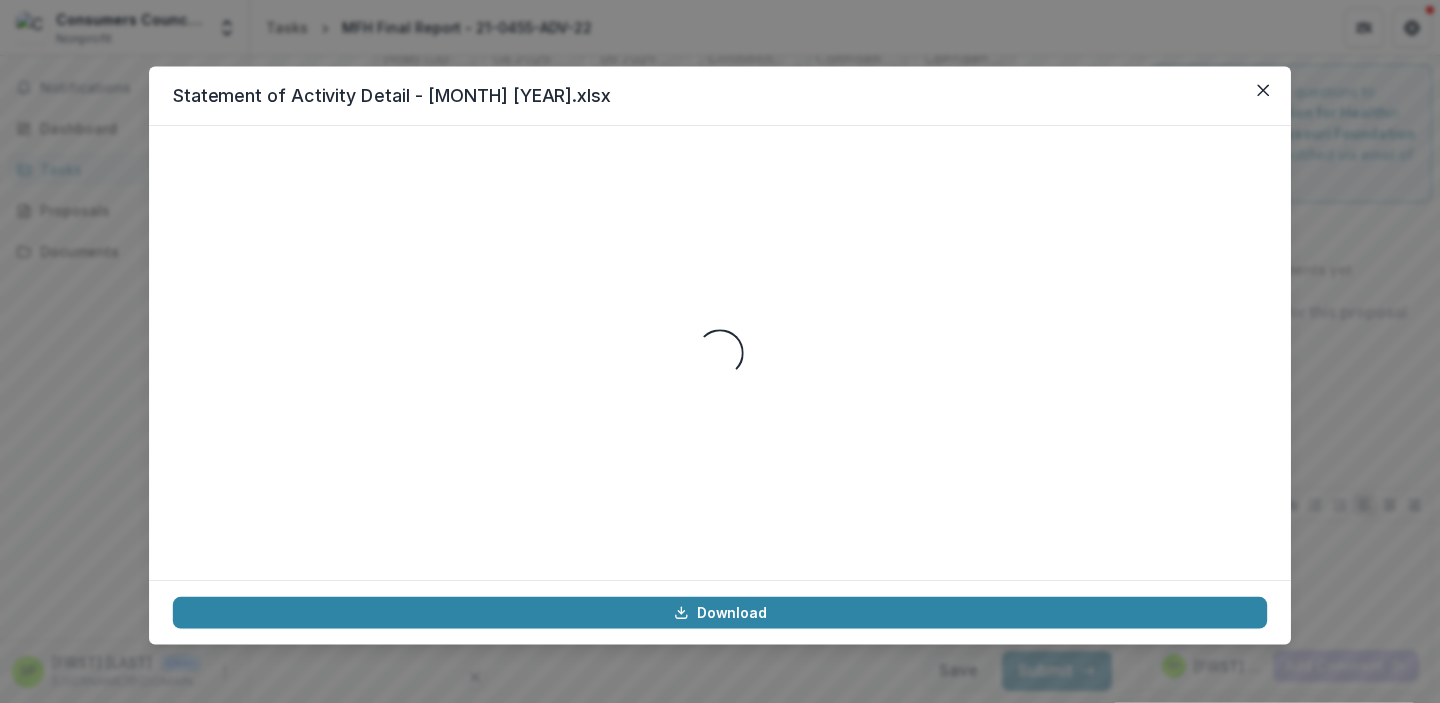 click on "Loading..." at bounding box center [720, 353] 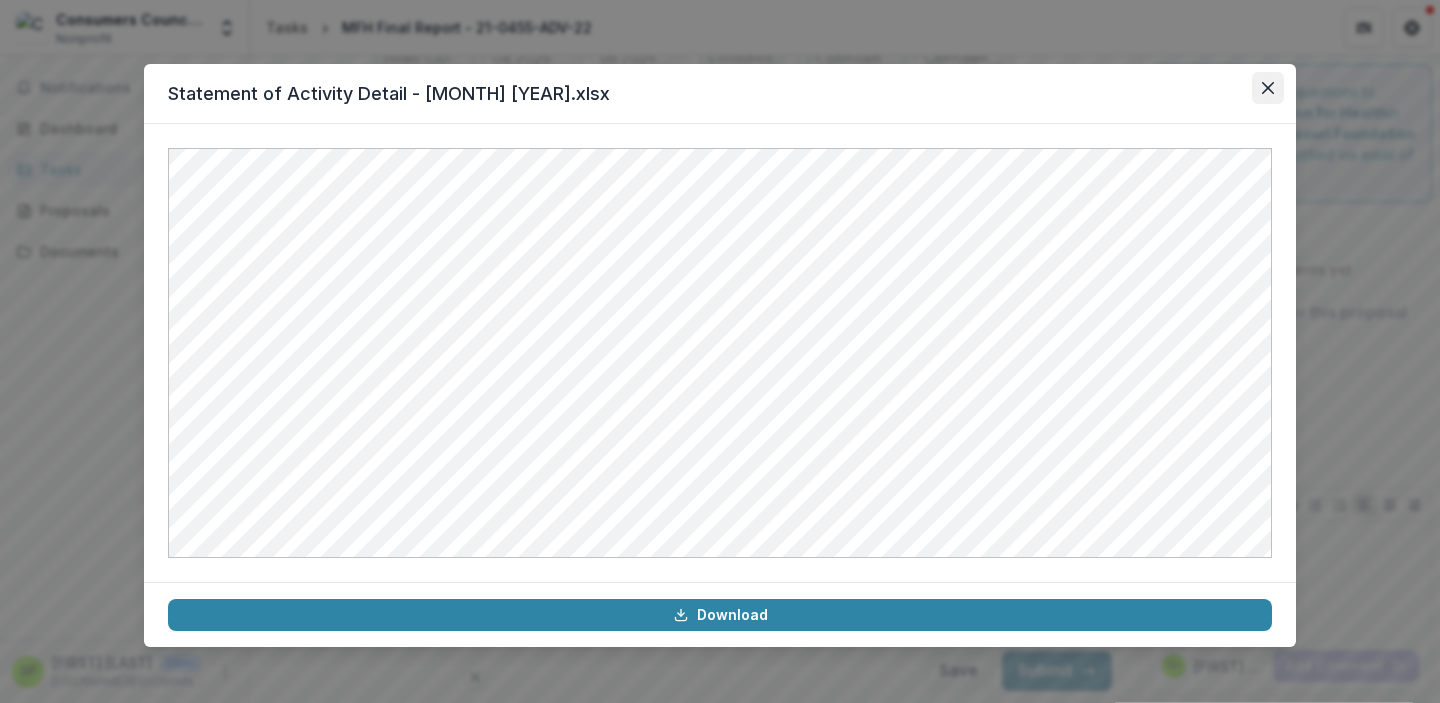 click 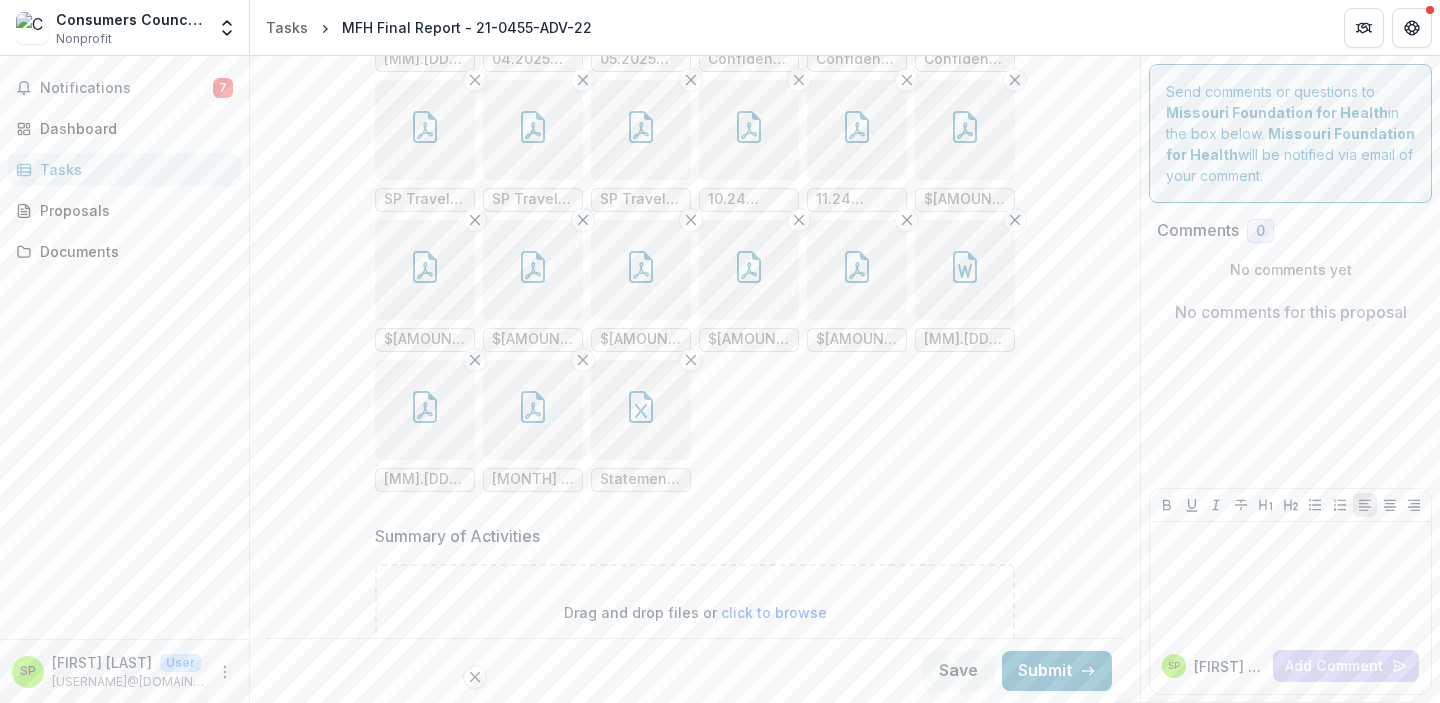 click 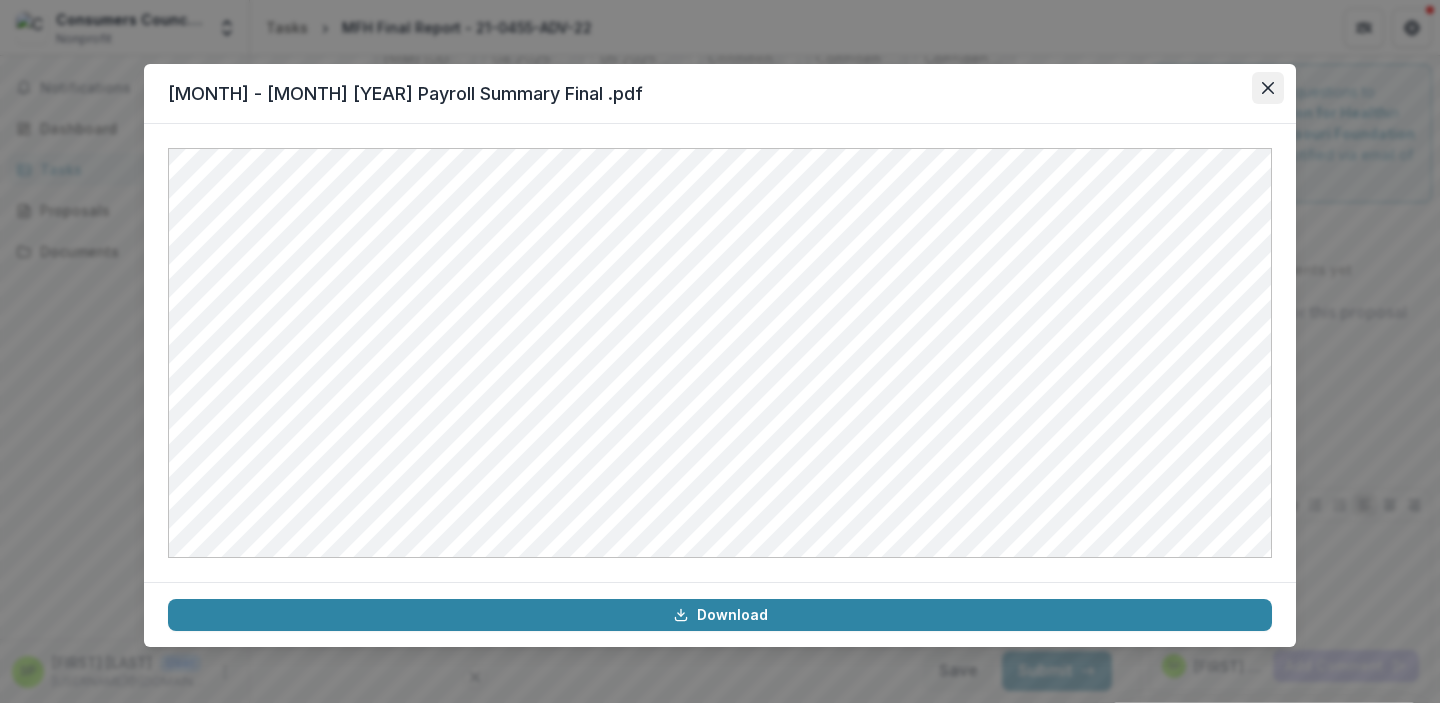 click 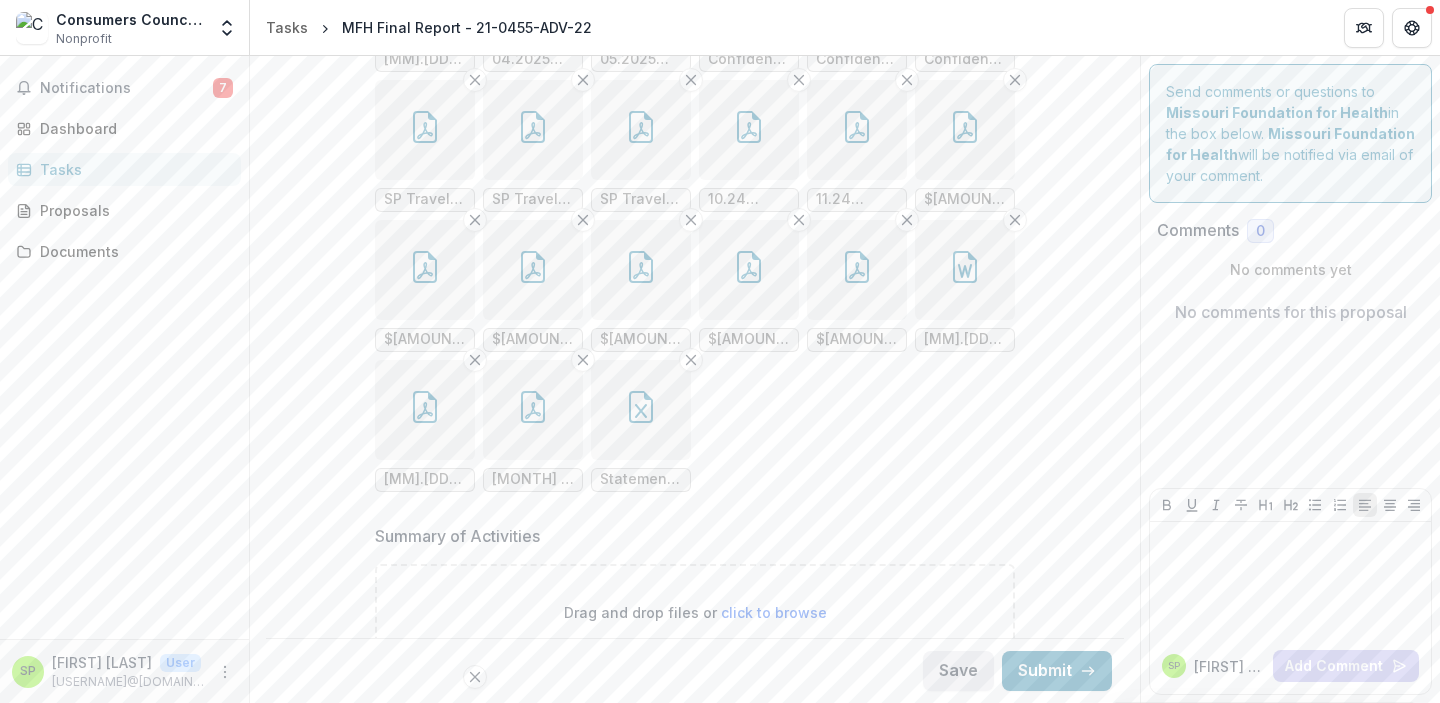 click on "Save" at bounding box center [958, 671] 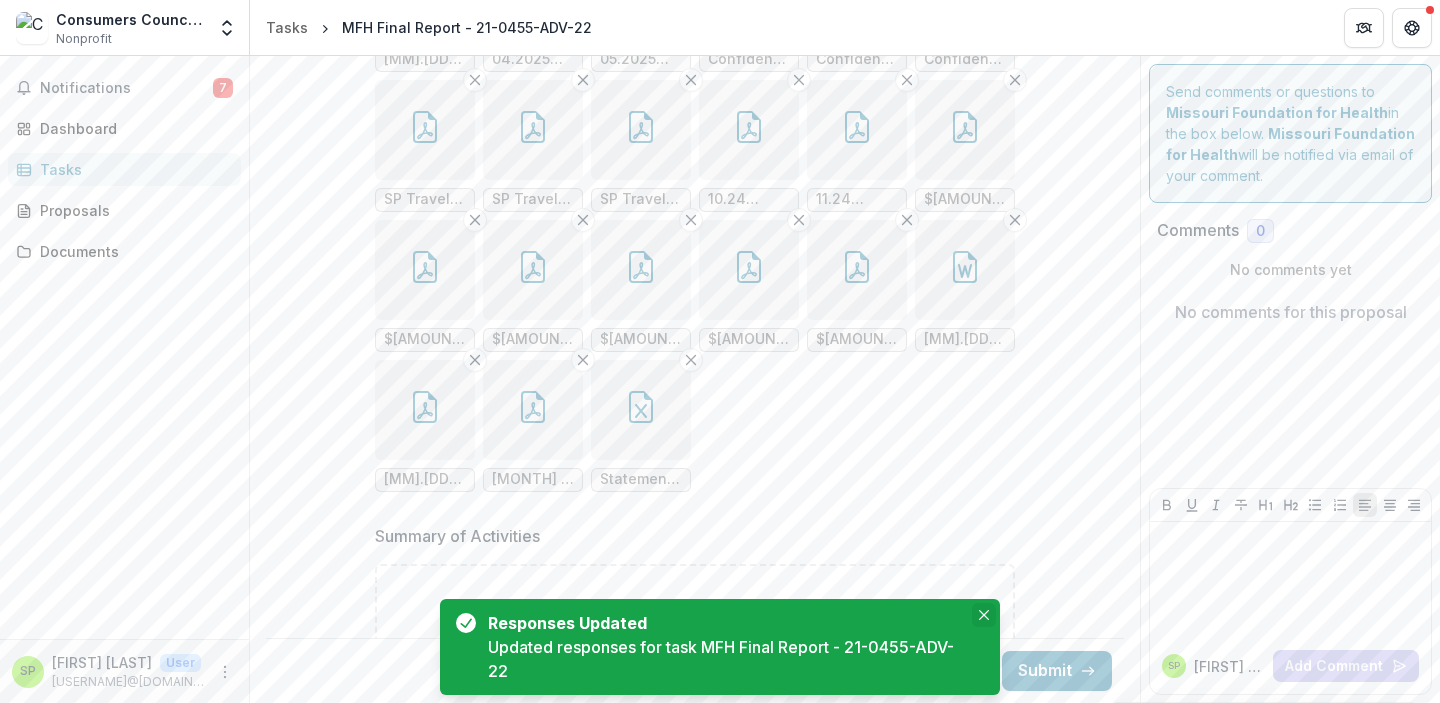 click 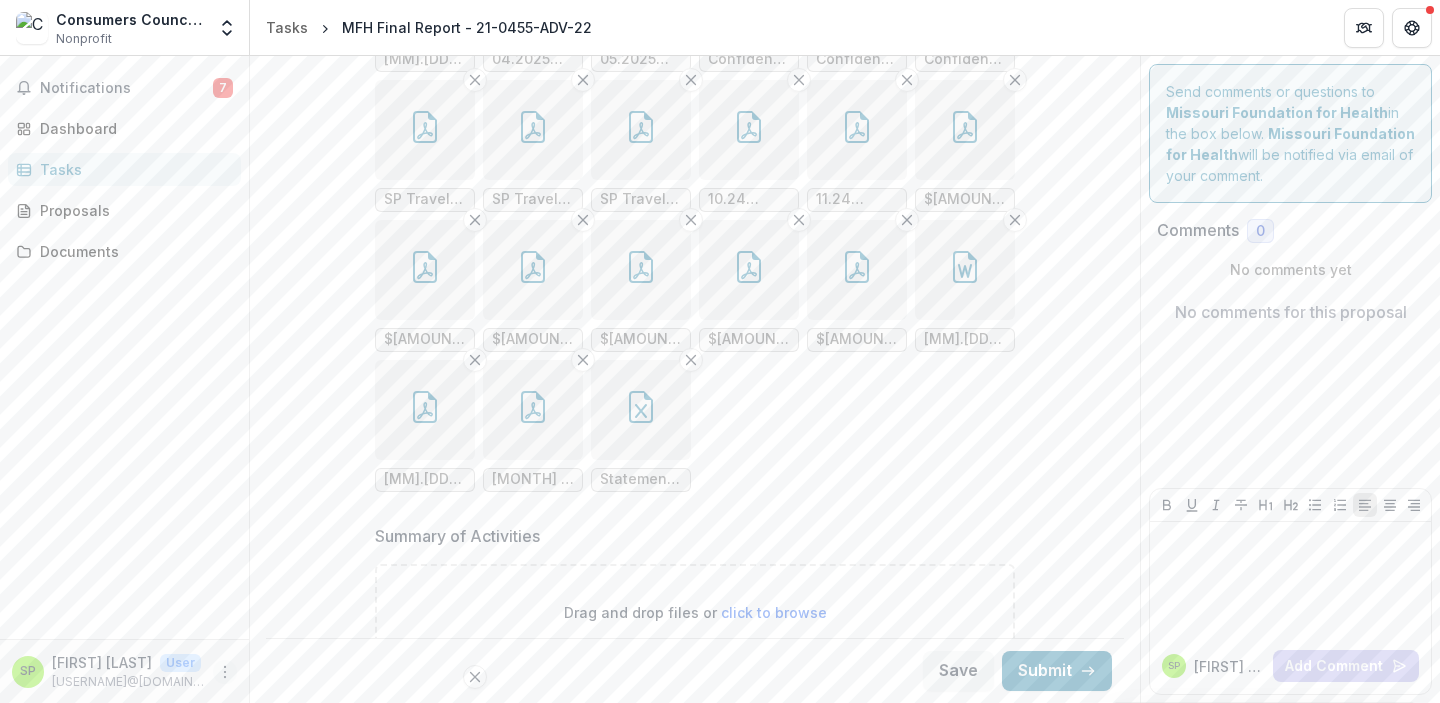 click 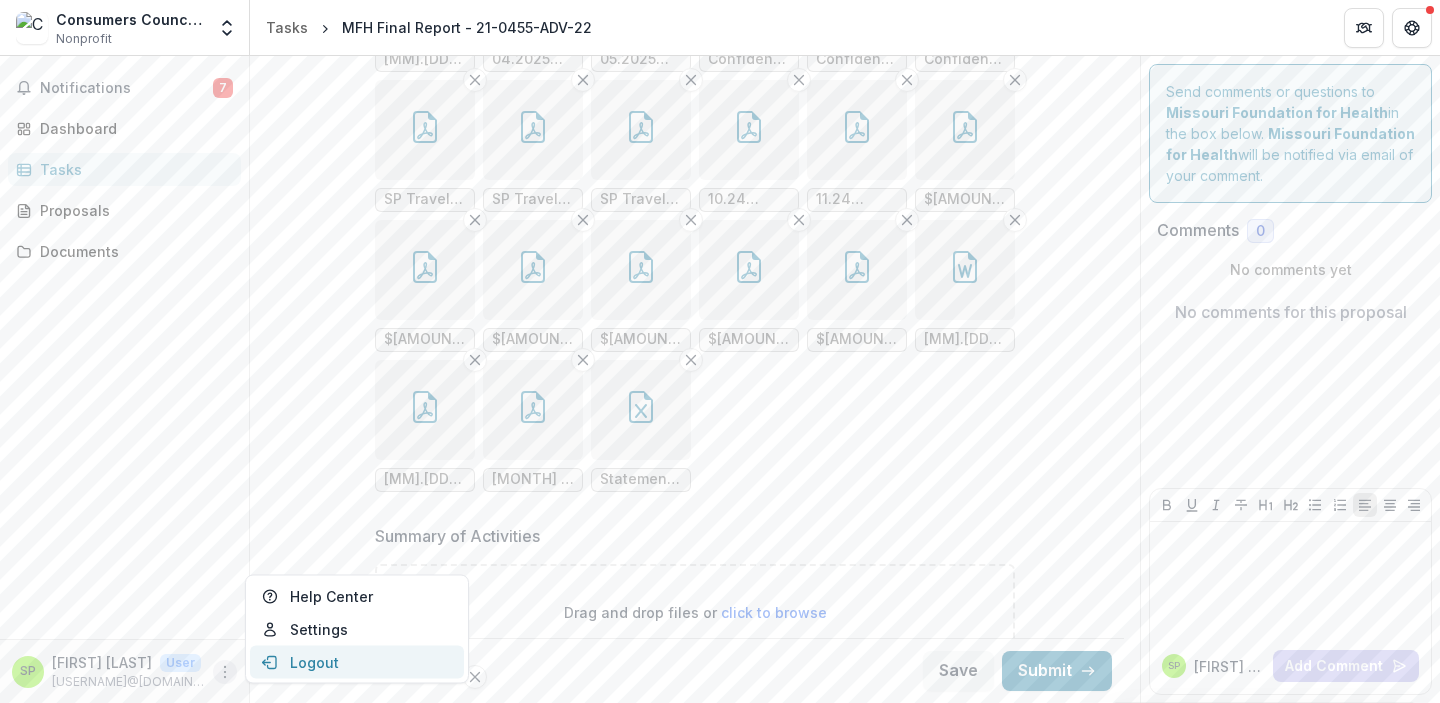 click on "Logout" at bounding box center (357, 662) 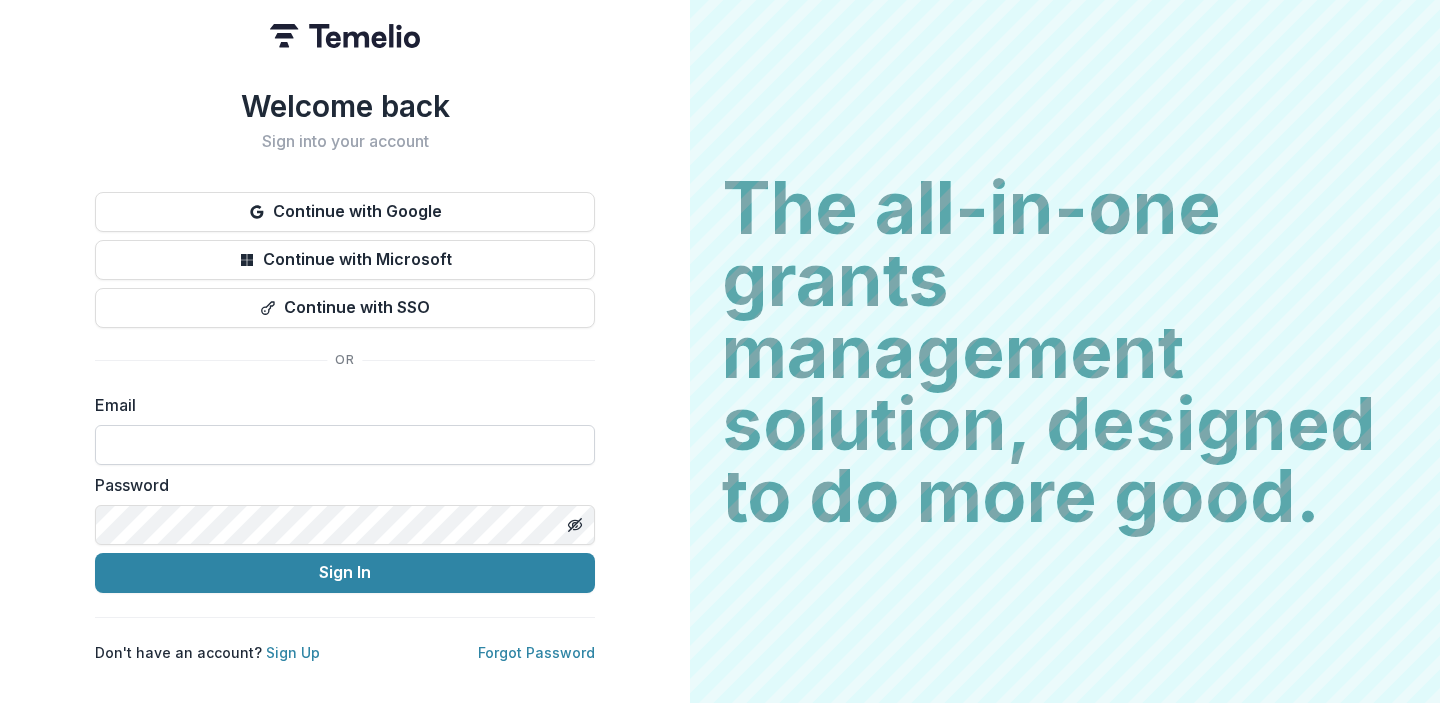 click at bounding box center (345, 445) 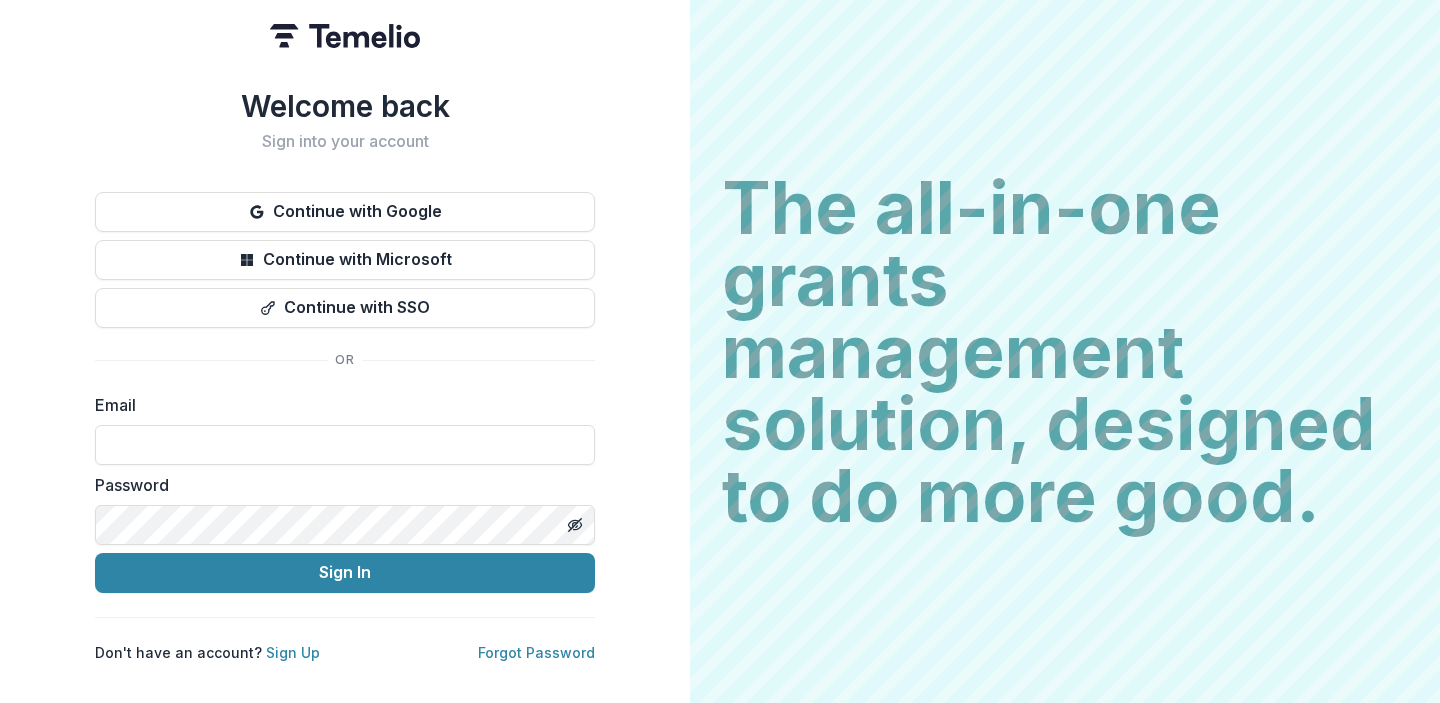 type on "**********" 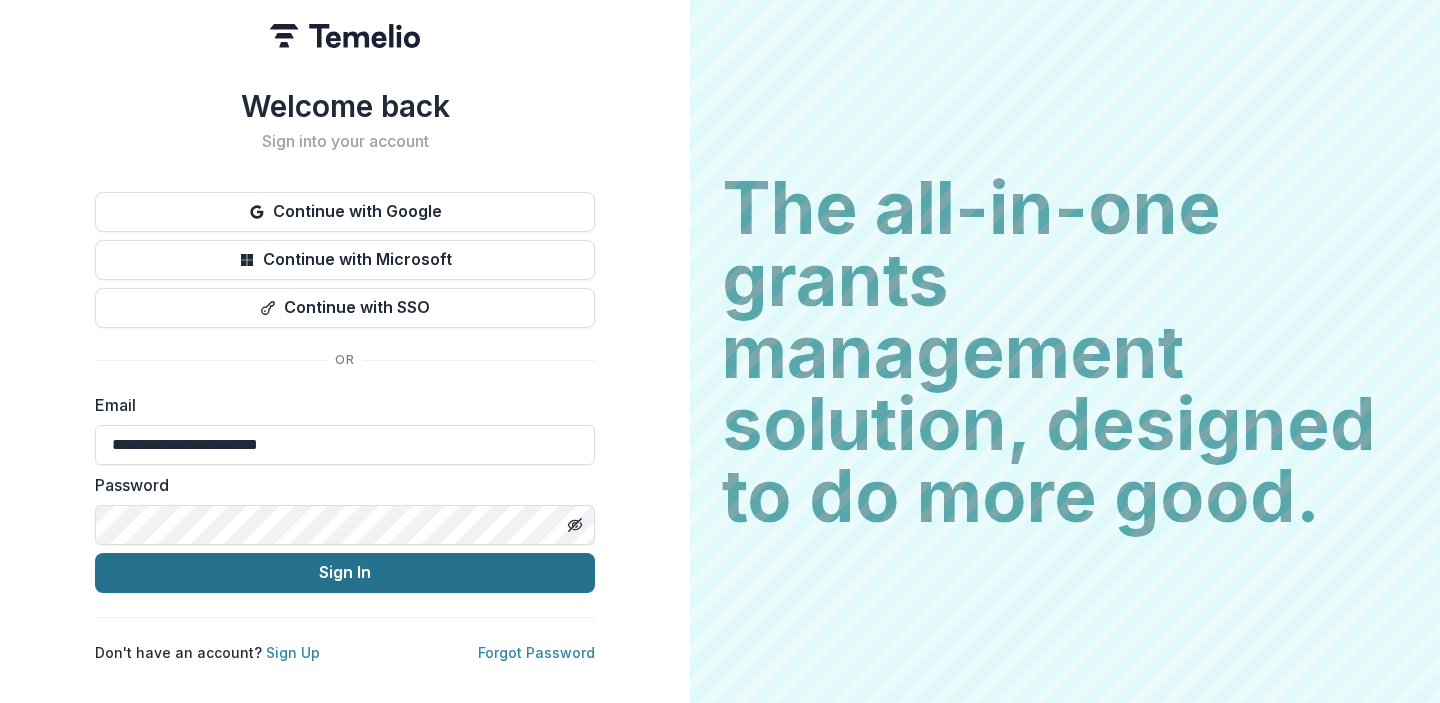 click on "Sign In" at bounding box center (345, 573) 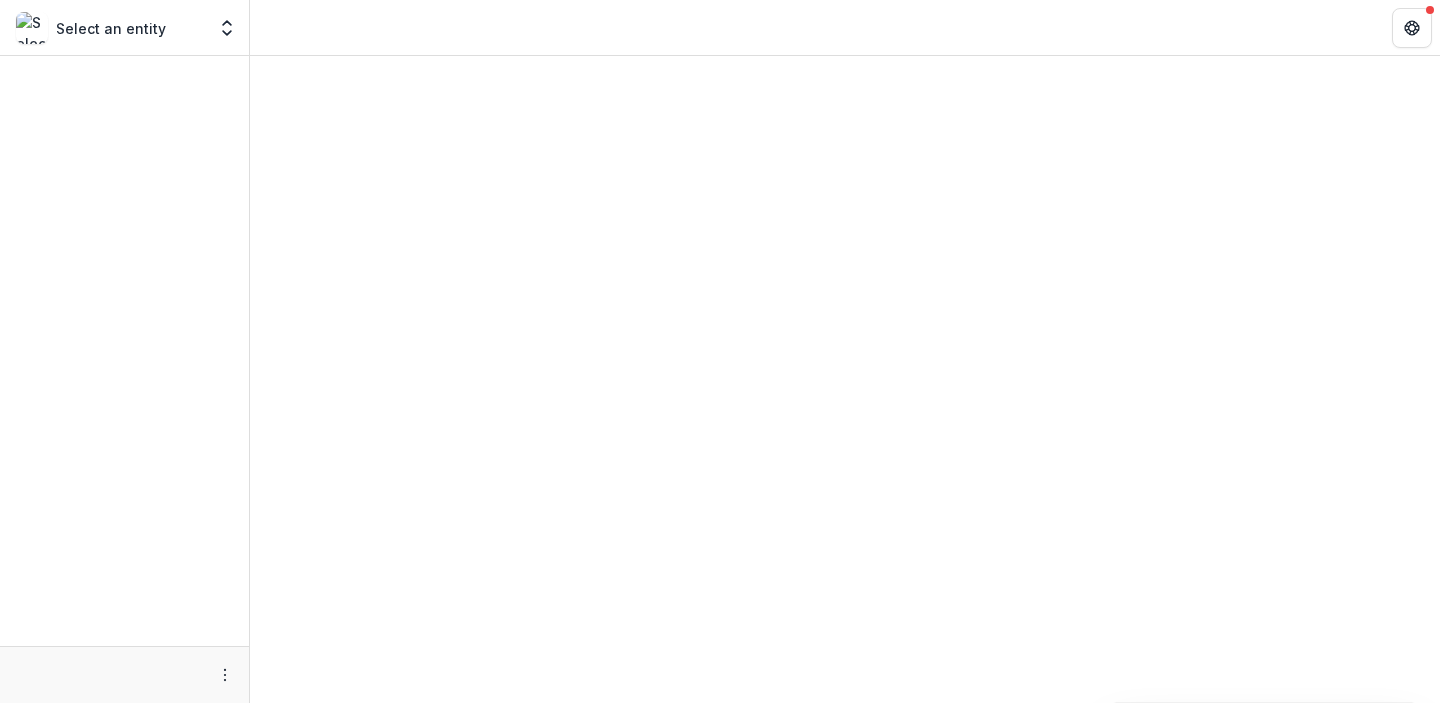 scroll, scrollTop: 0, scrollLeft: 0, axis: both 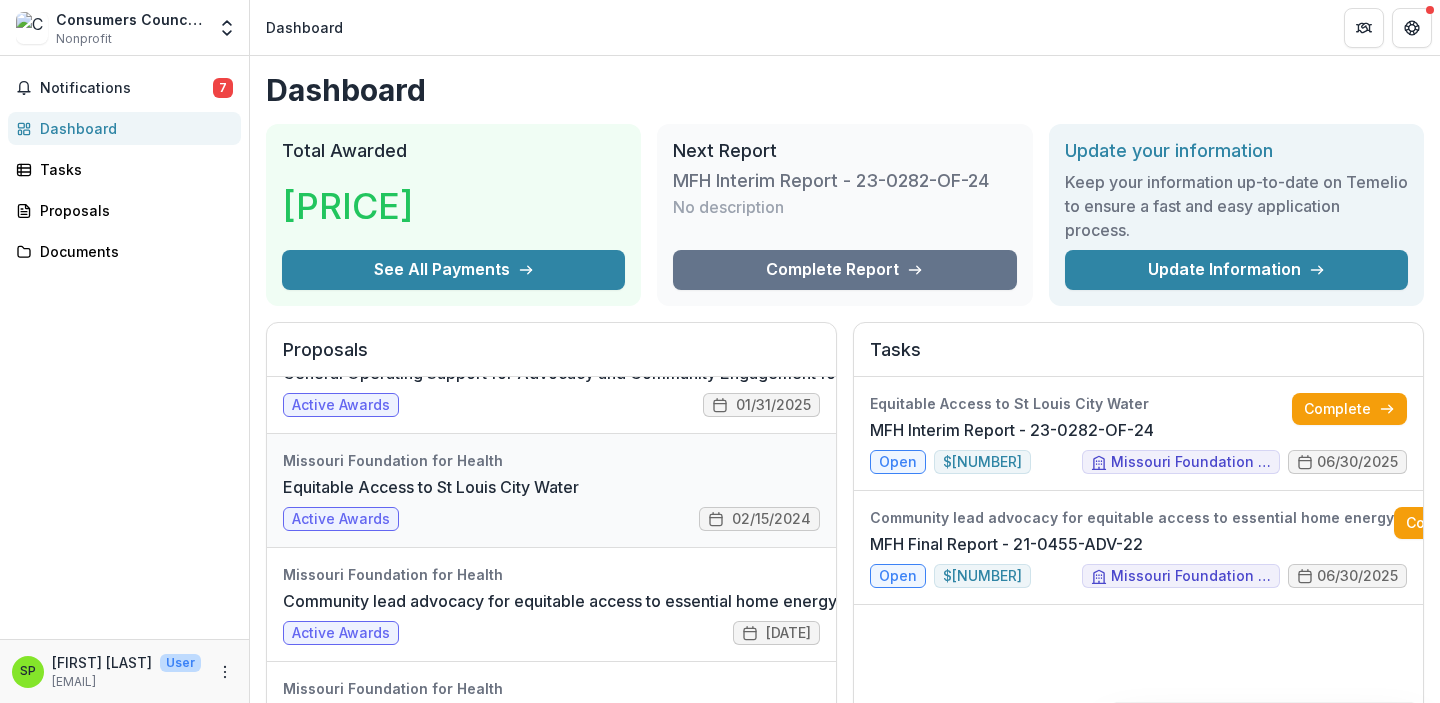click on "Equitable Access to St Louis City Water" at bounding box center [431, 487] 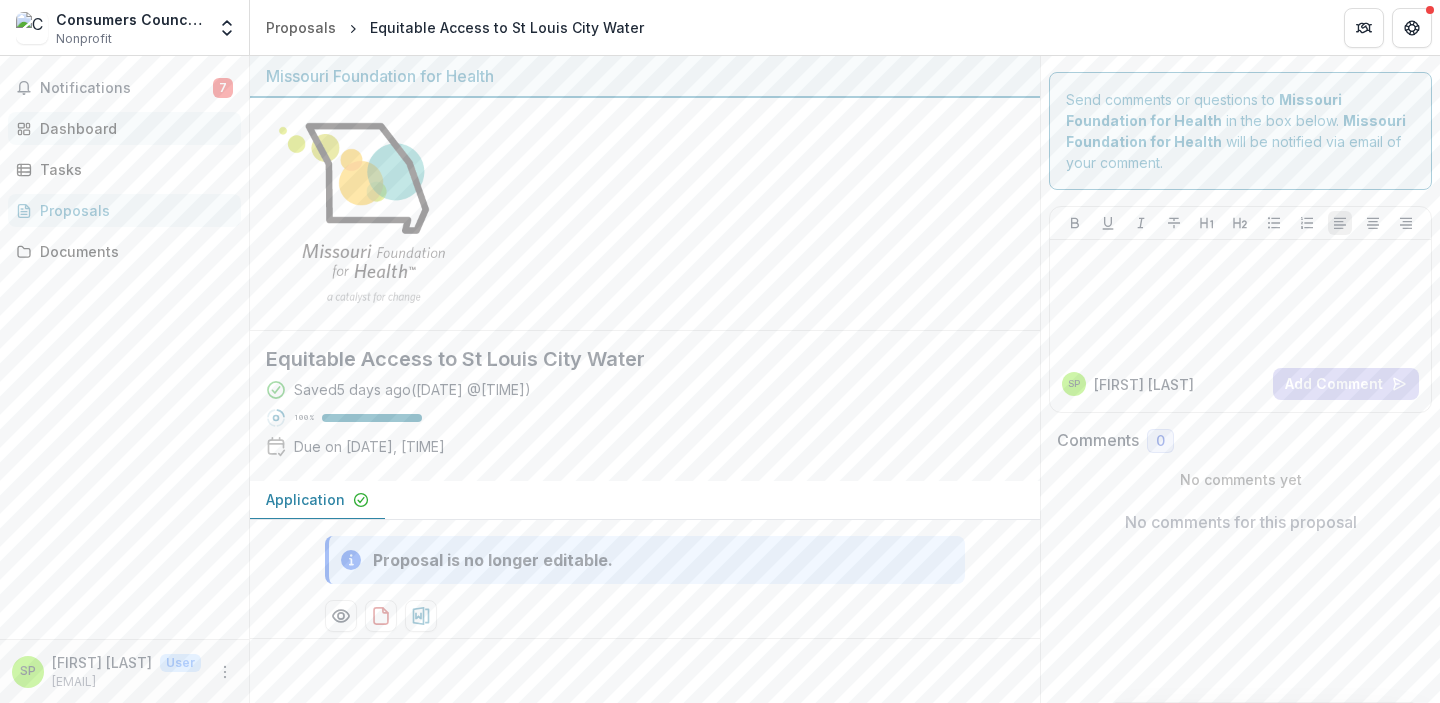 click on "Dashboard" at bounding box center (132, 128) 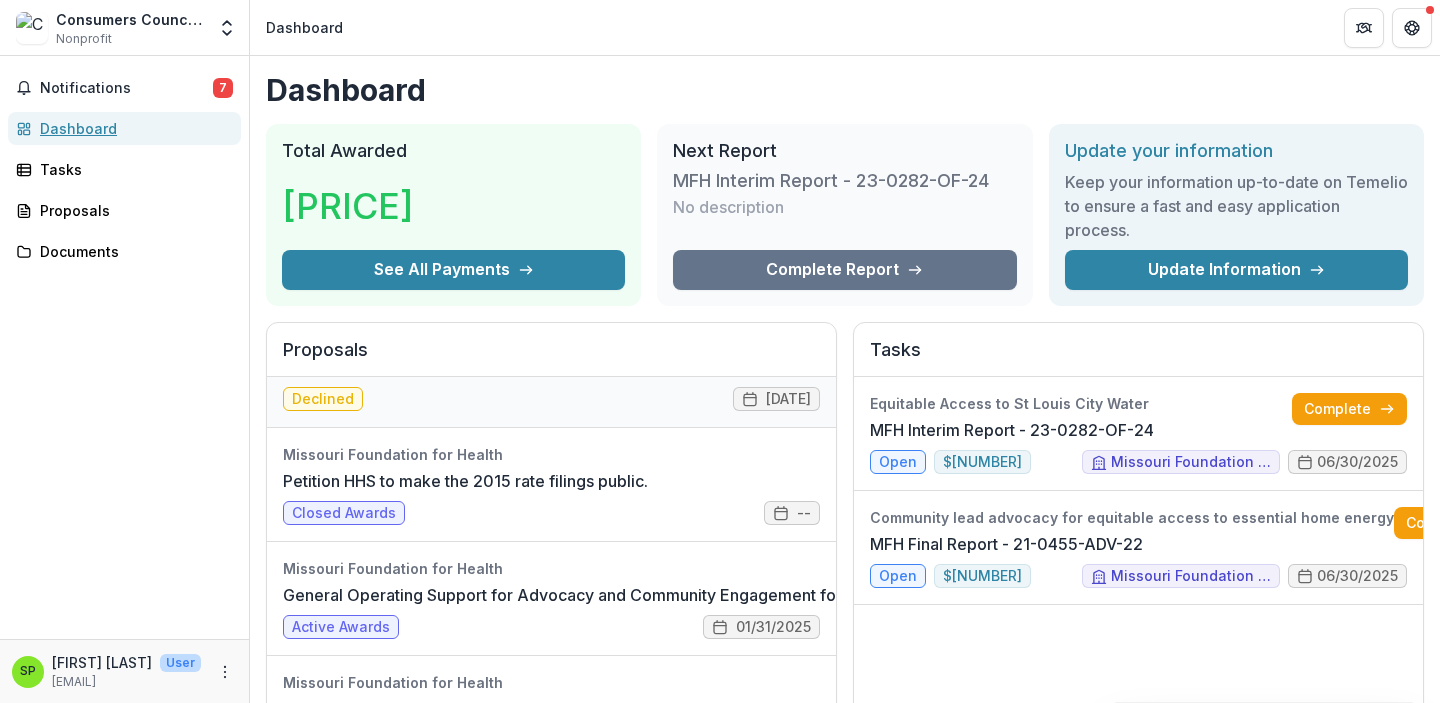 scroll, scrollTop: 68, scrollLeft: 0, axis: vertical 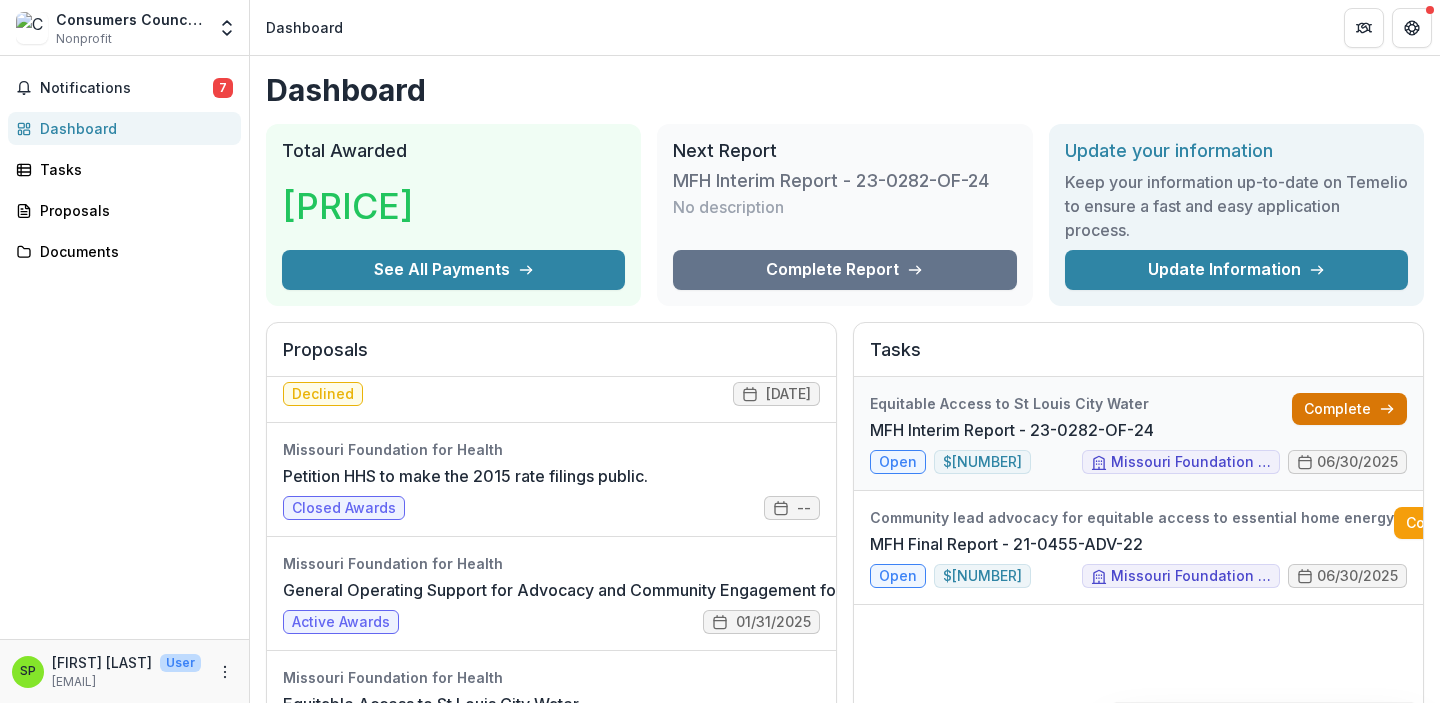 click on "Complete" at bounding box center (1349, 409) 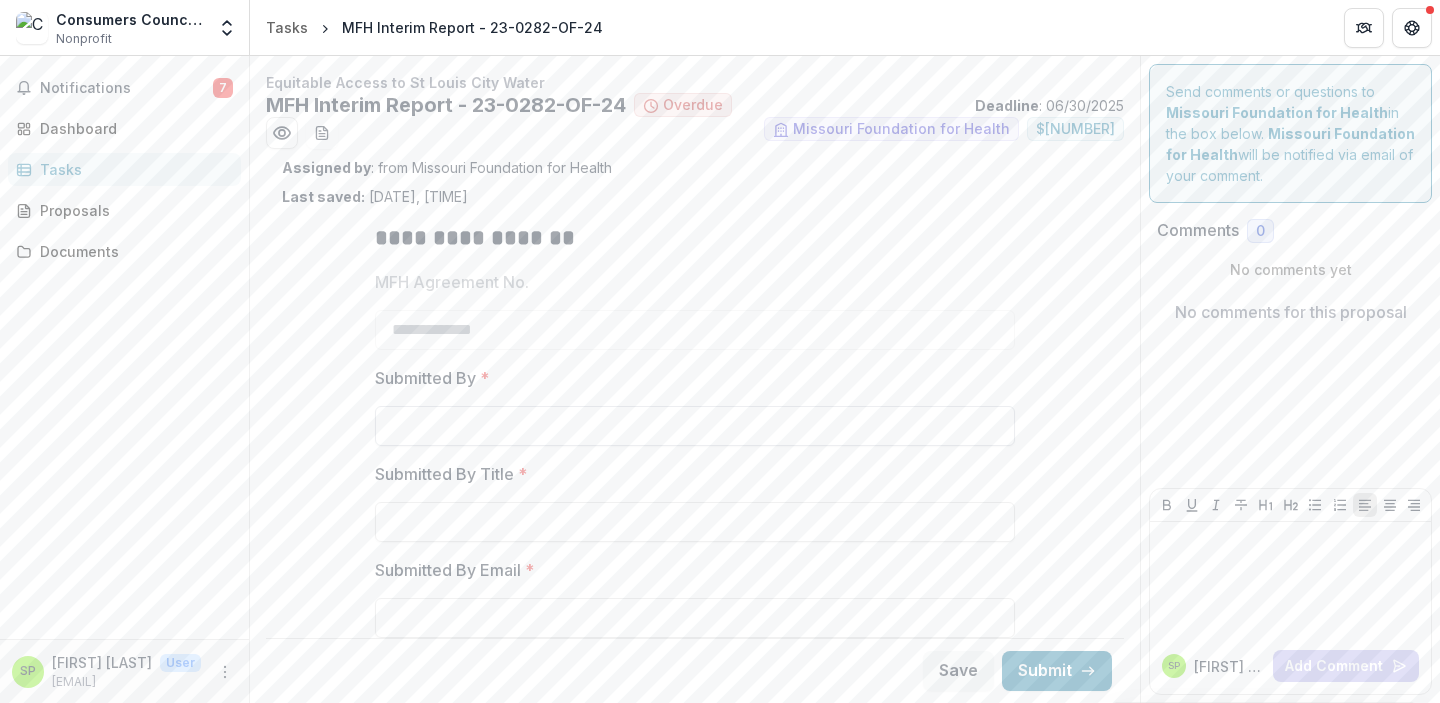 click on "Submitted By *" at bounding box center (695, 426) 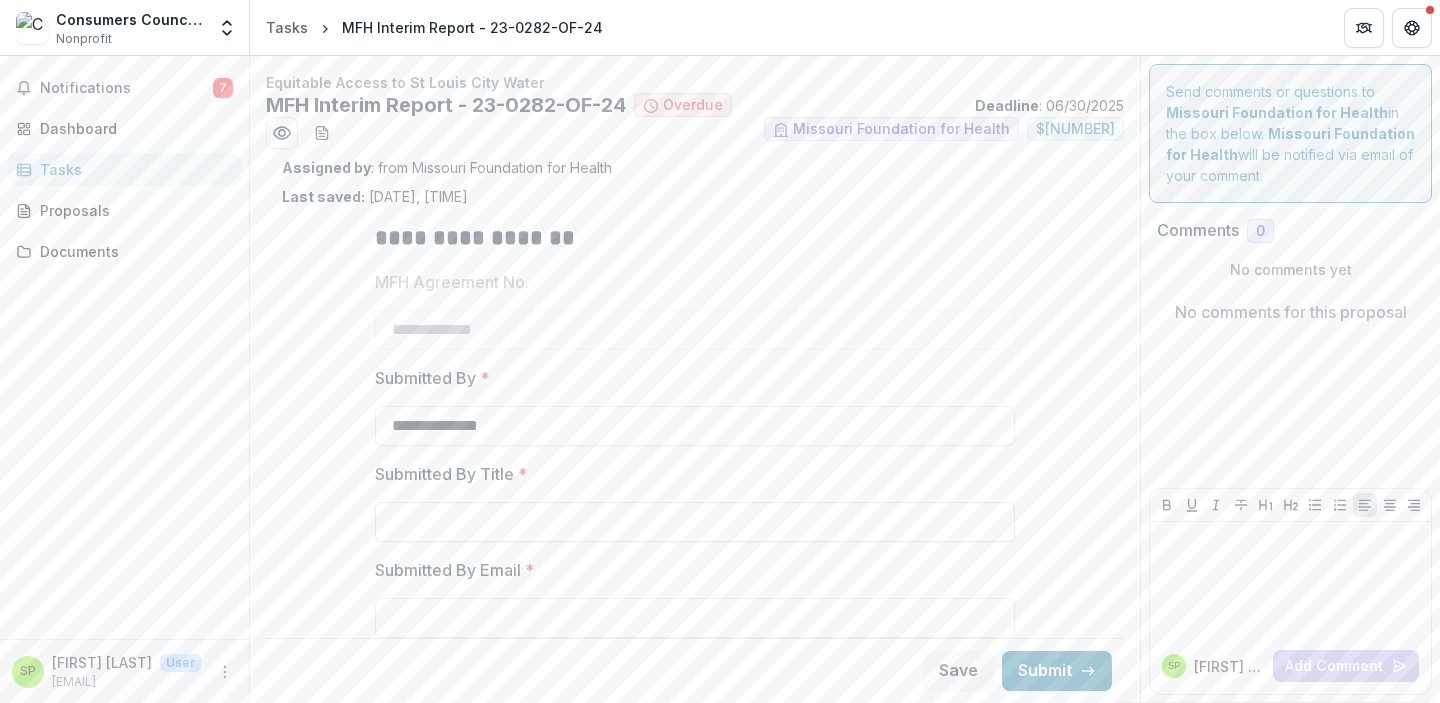 type on "**********" 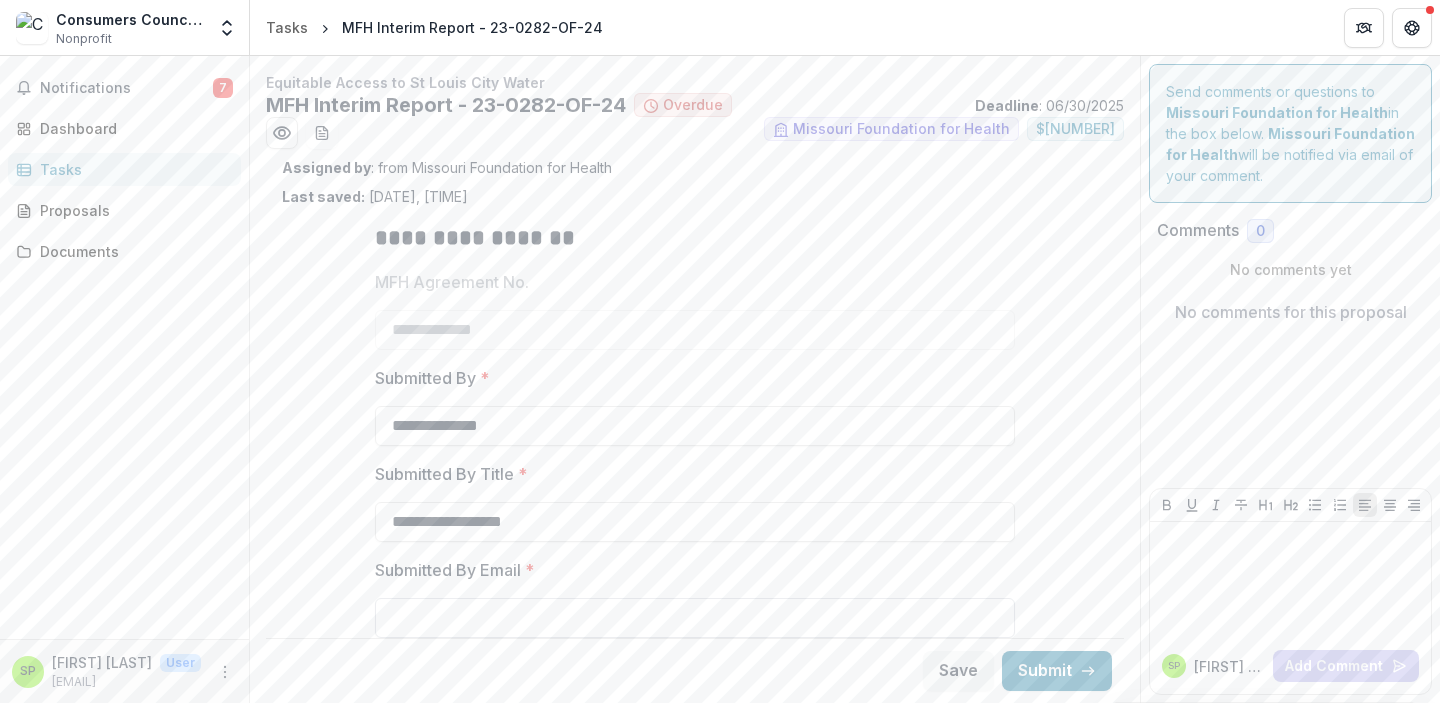 type on "**********" 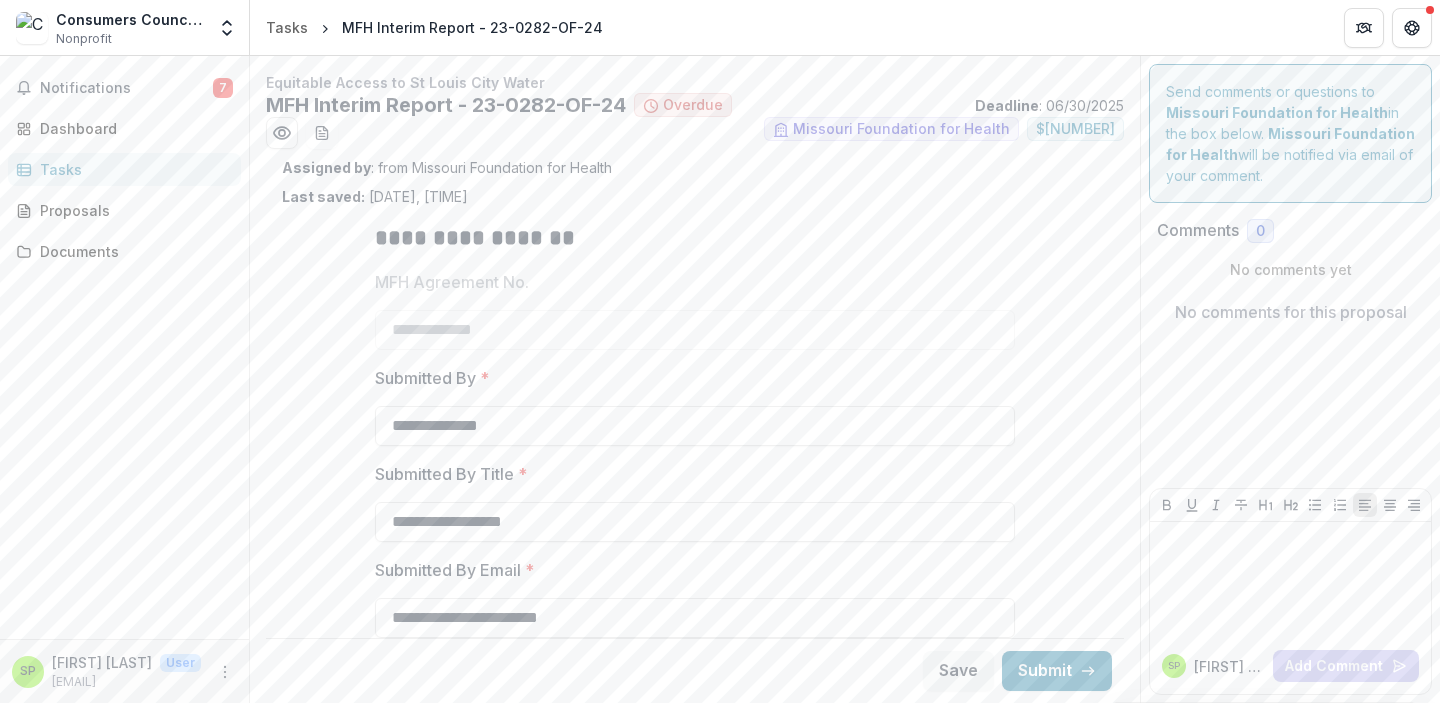 type on "**********" 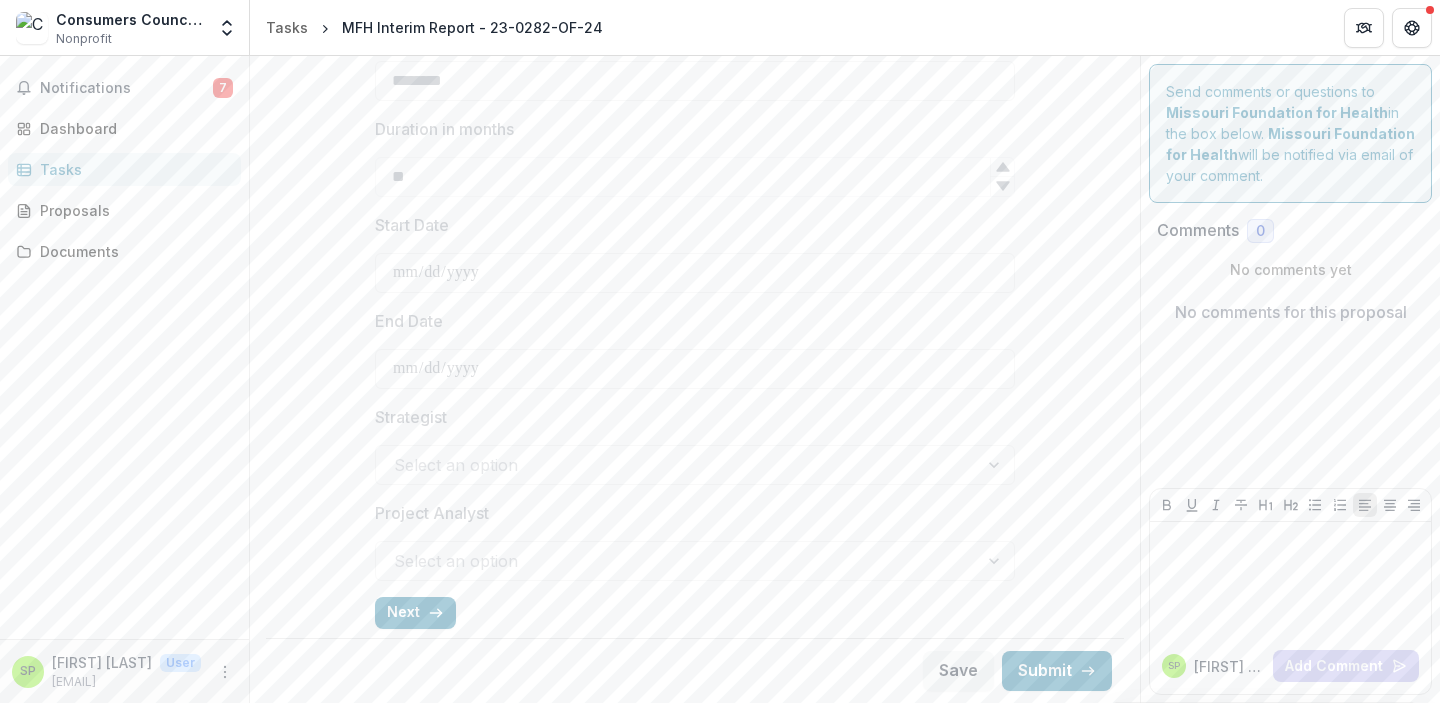 scroll, scrollTop: 731, scrollLeft: 0, axis: vertical 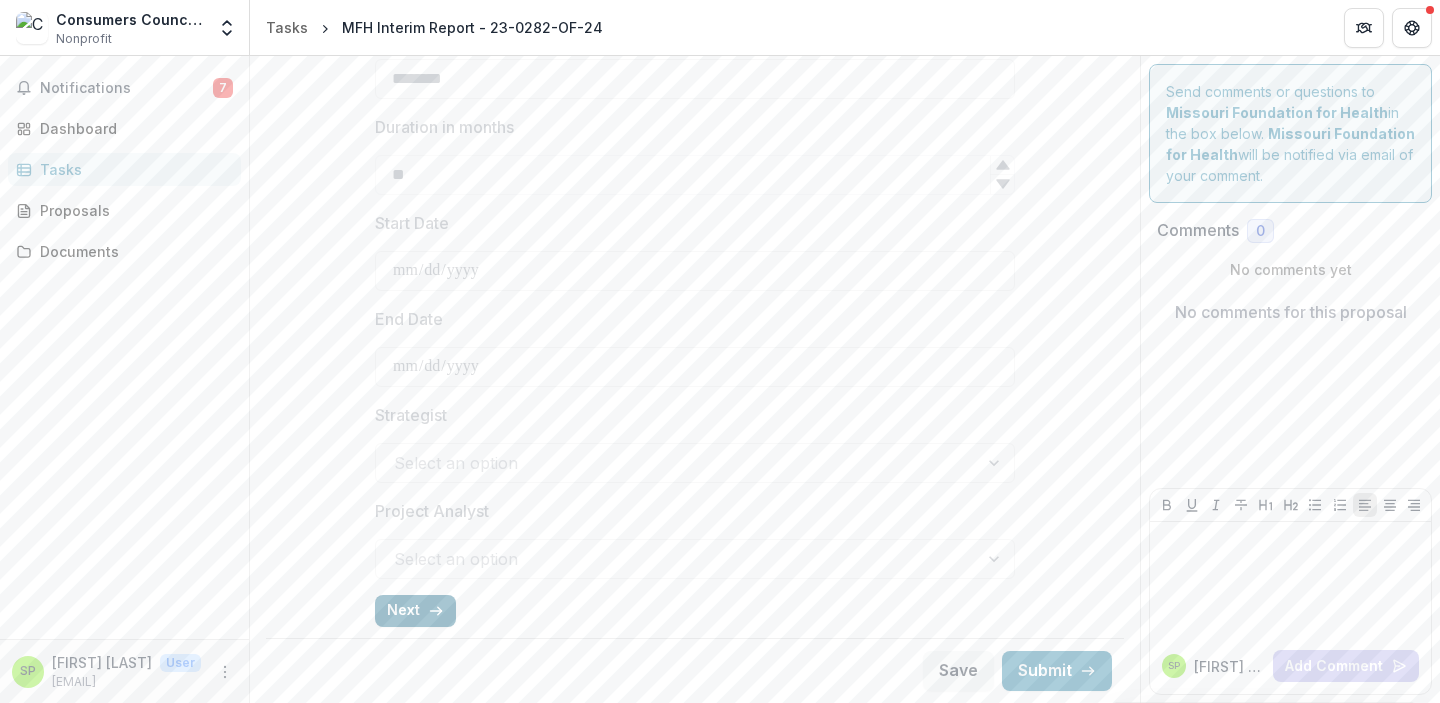 click on "Next" at bounding box center (415, 611) 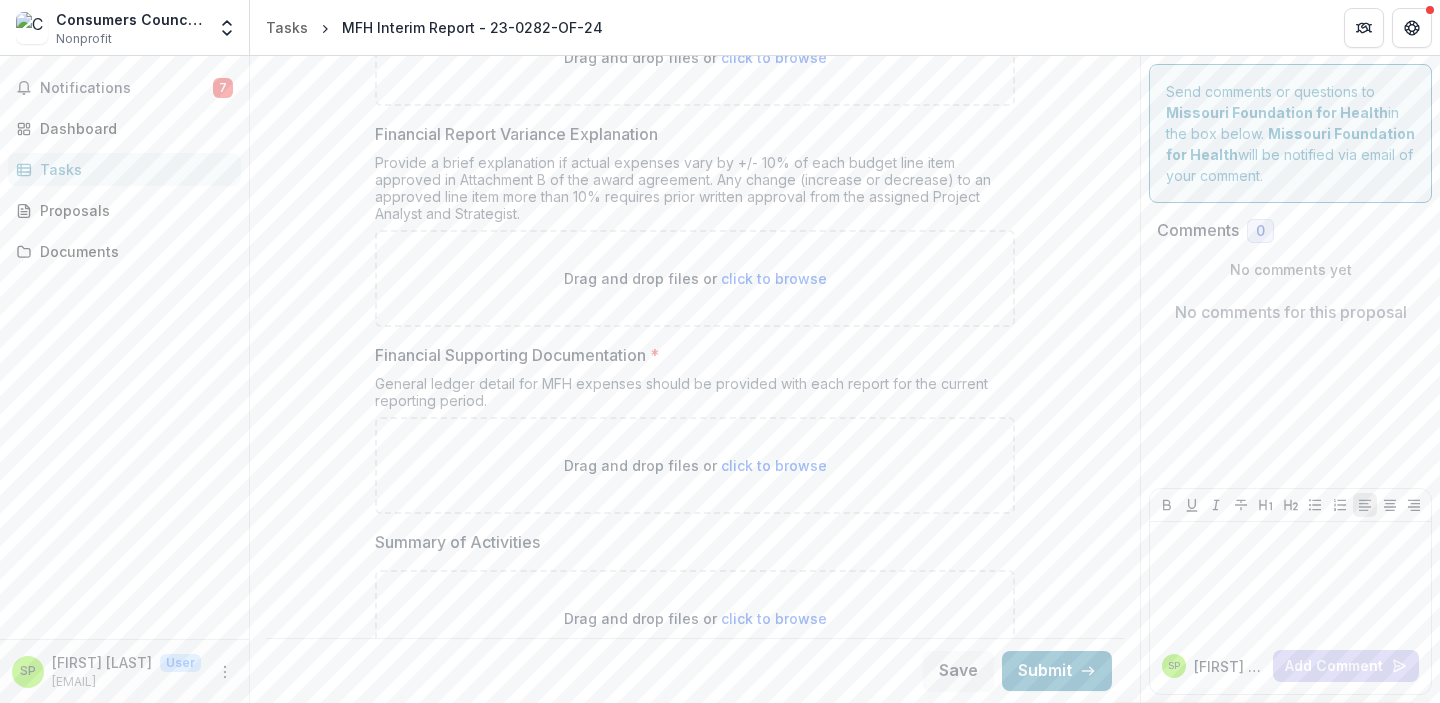scroll, scrollTop: 365, scrollLeft: 0, axis: vertical 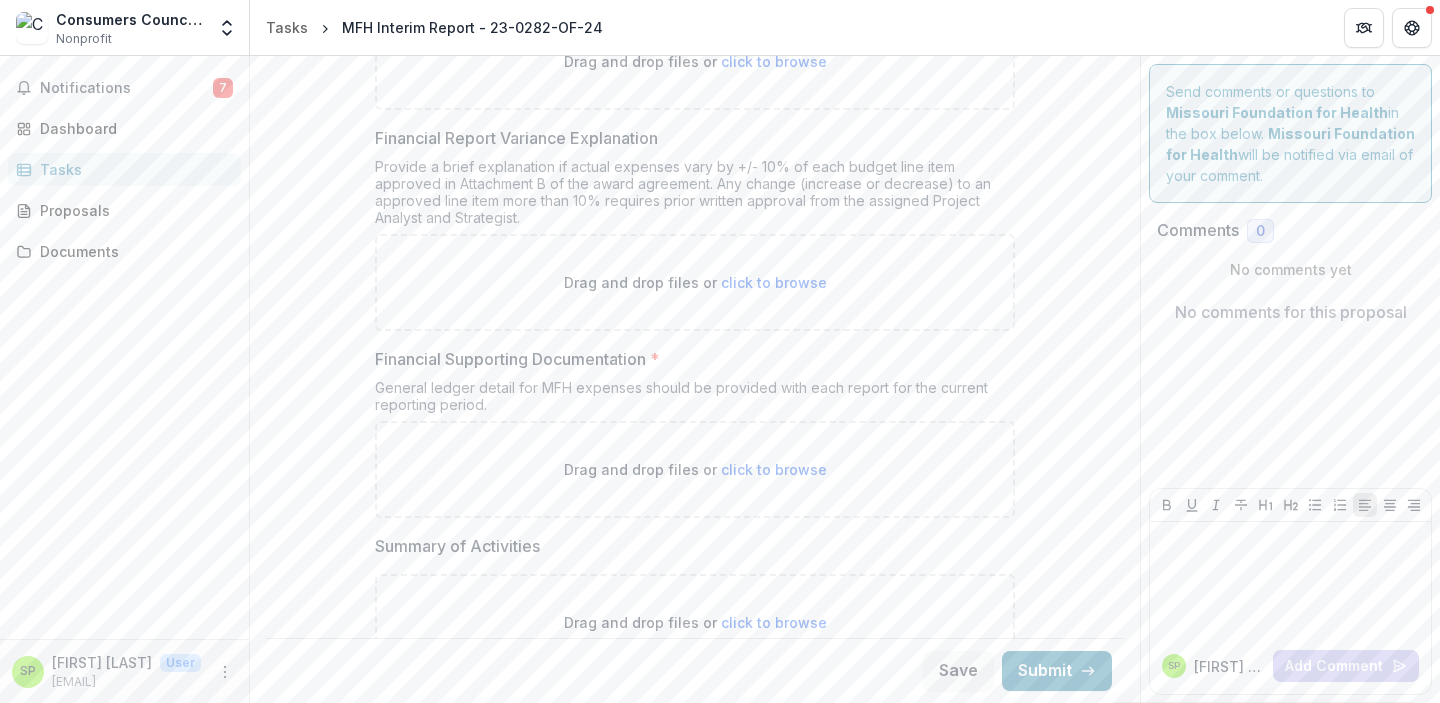 click on "click to browse" at bounding box center [774, 469] 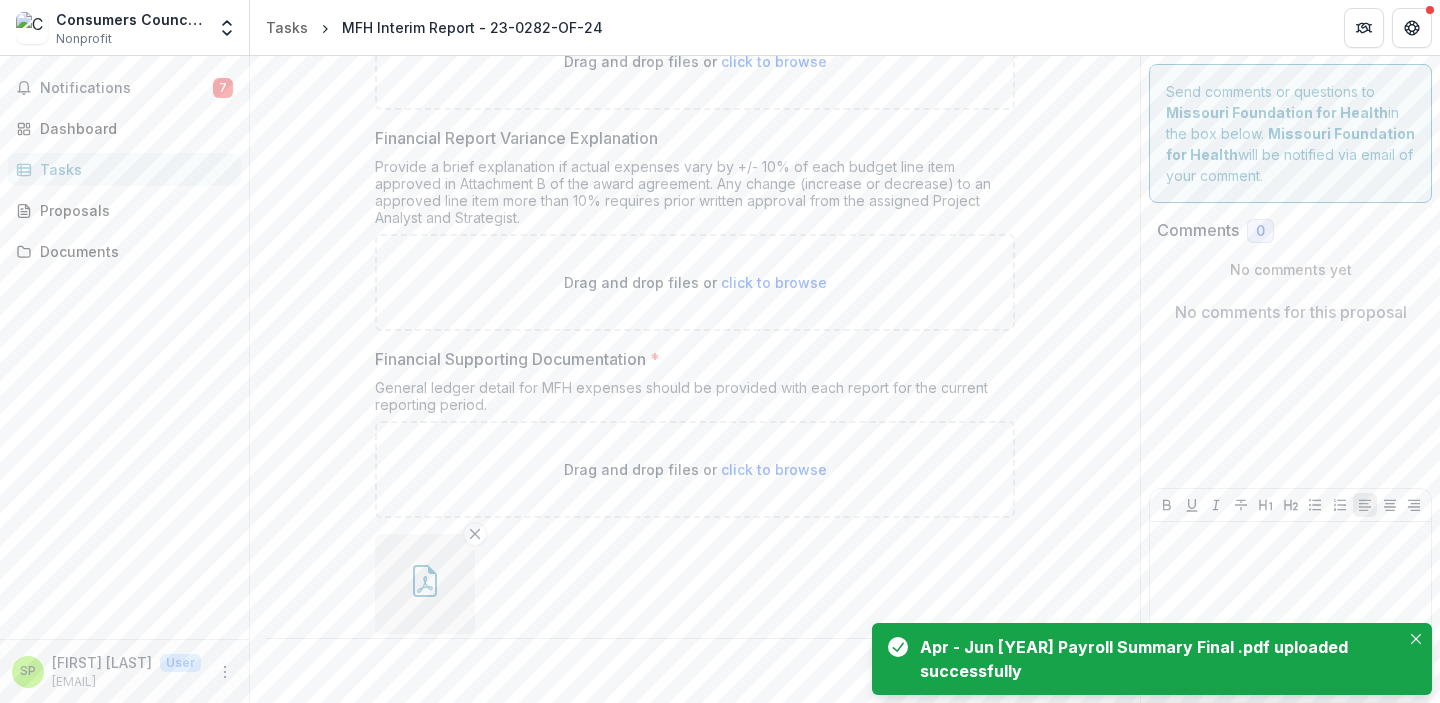 click on "click to browse" at bounding box center [774, 469] 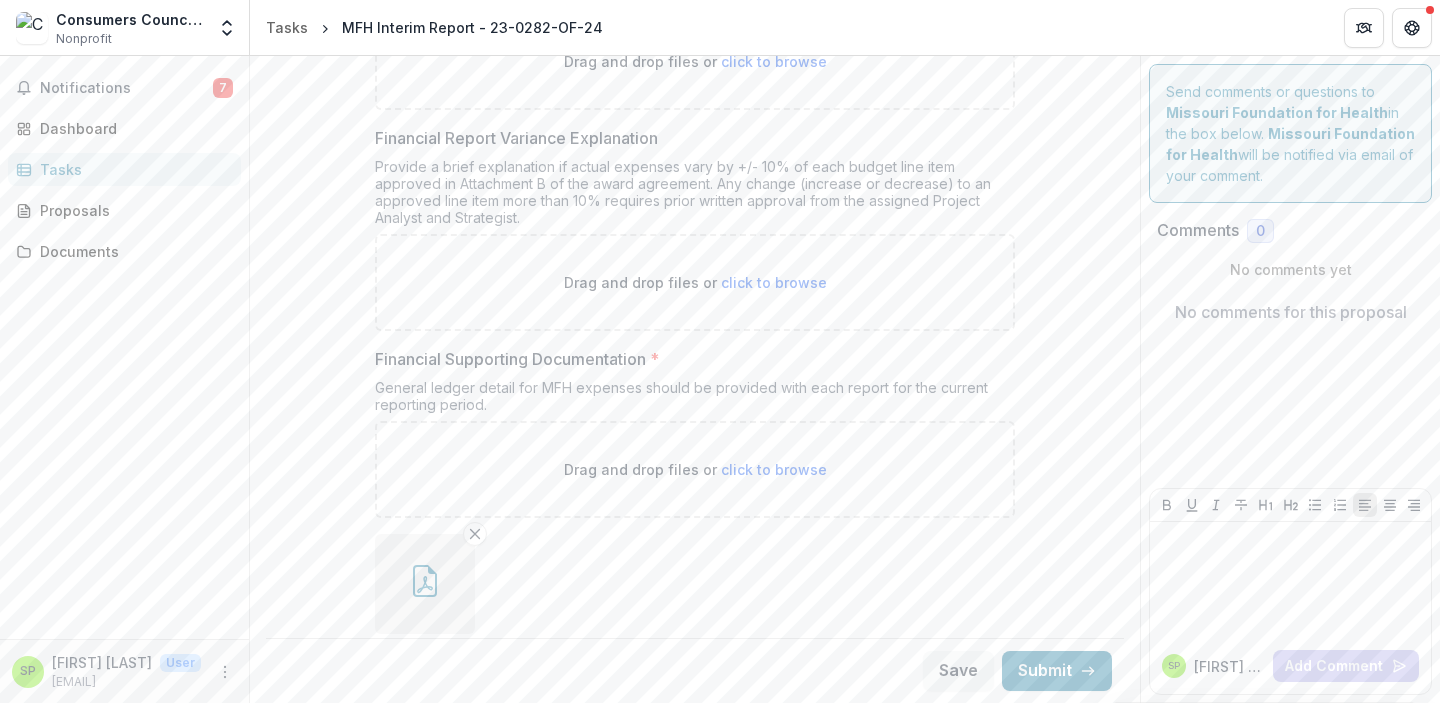 type on "**********" 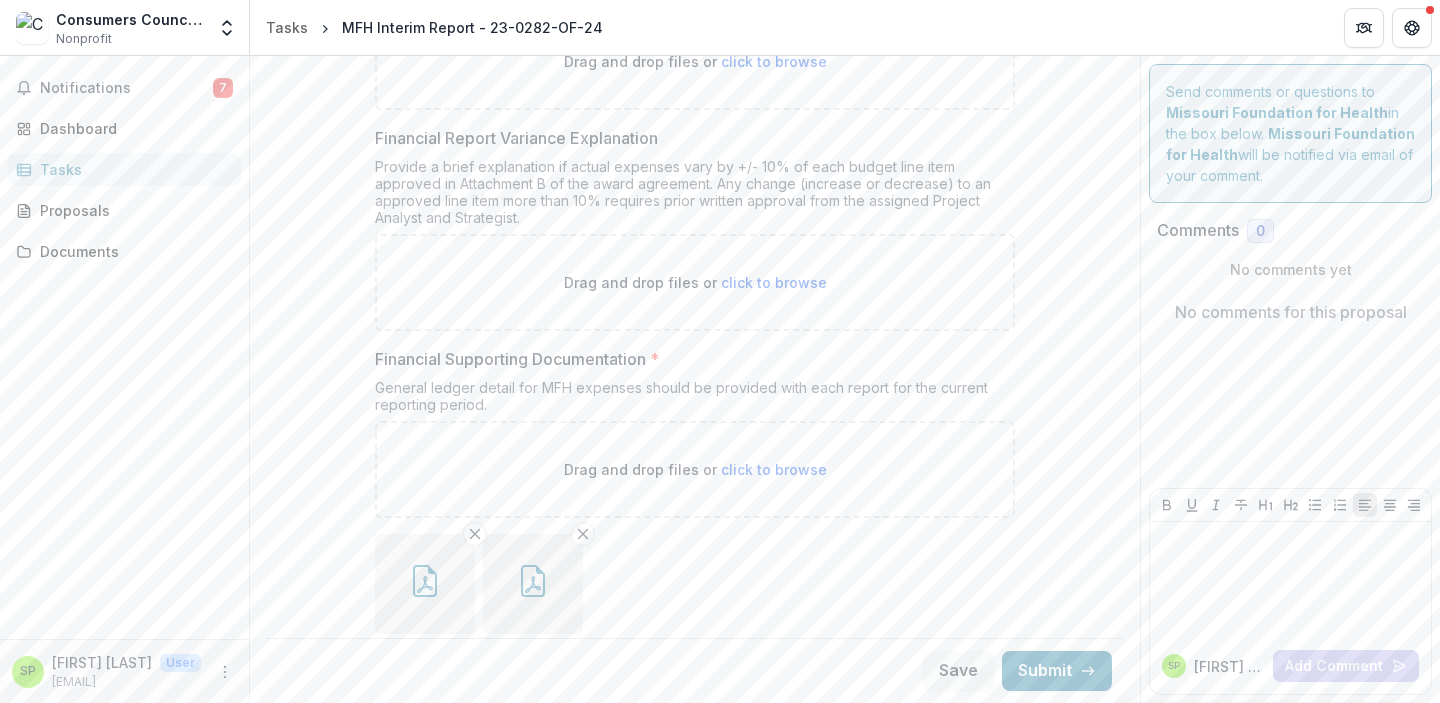 click on "click to browse" at bounding box center [774, 469] 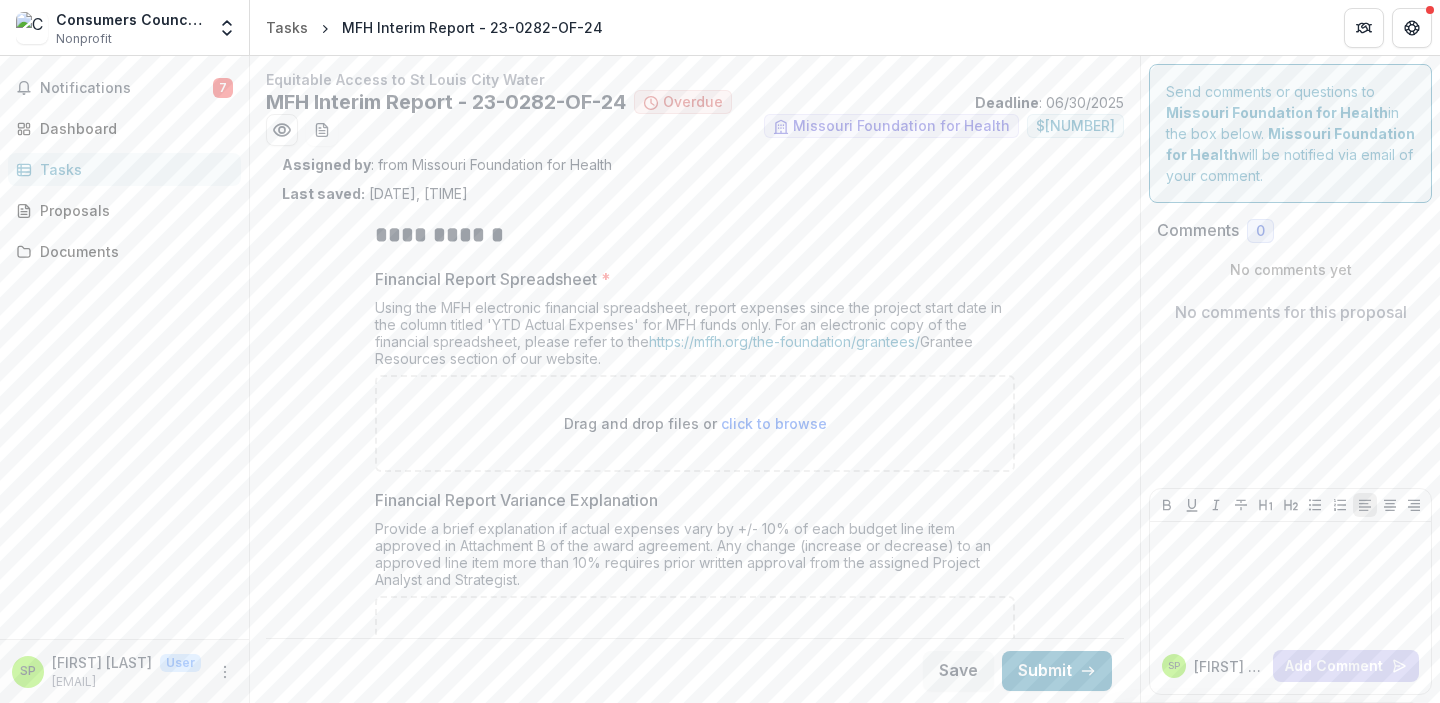 scroll, scrollTop: 0, scrollLeft: 0, axis: both 